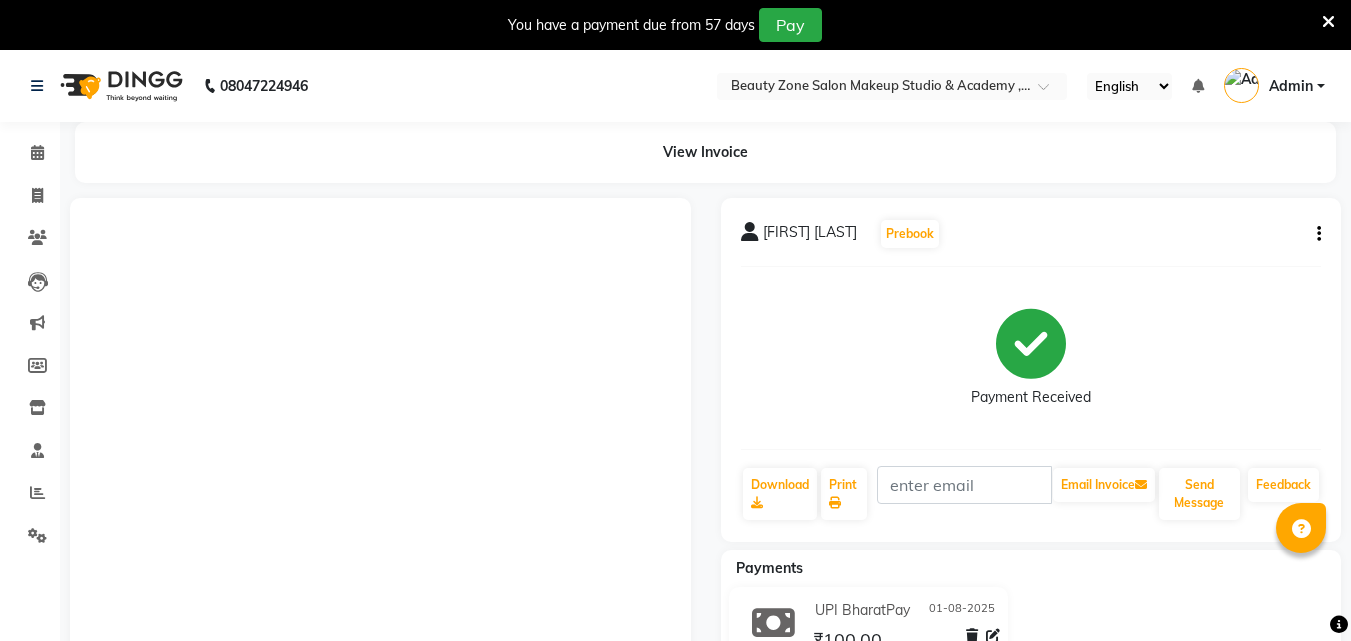 scroll, scrollTop: 205, scrollLeft: 0, axis: vertical 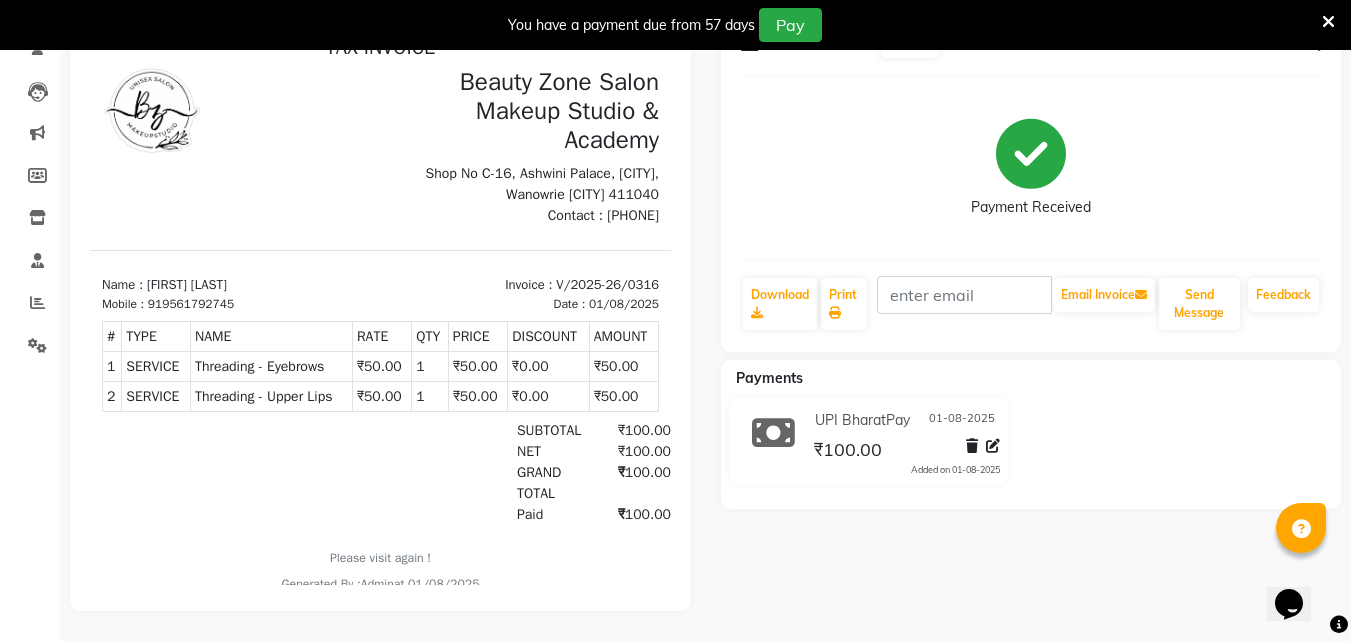 click at bounding box center (1328, 21) 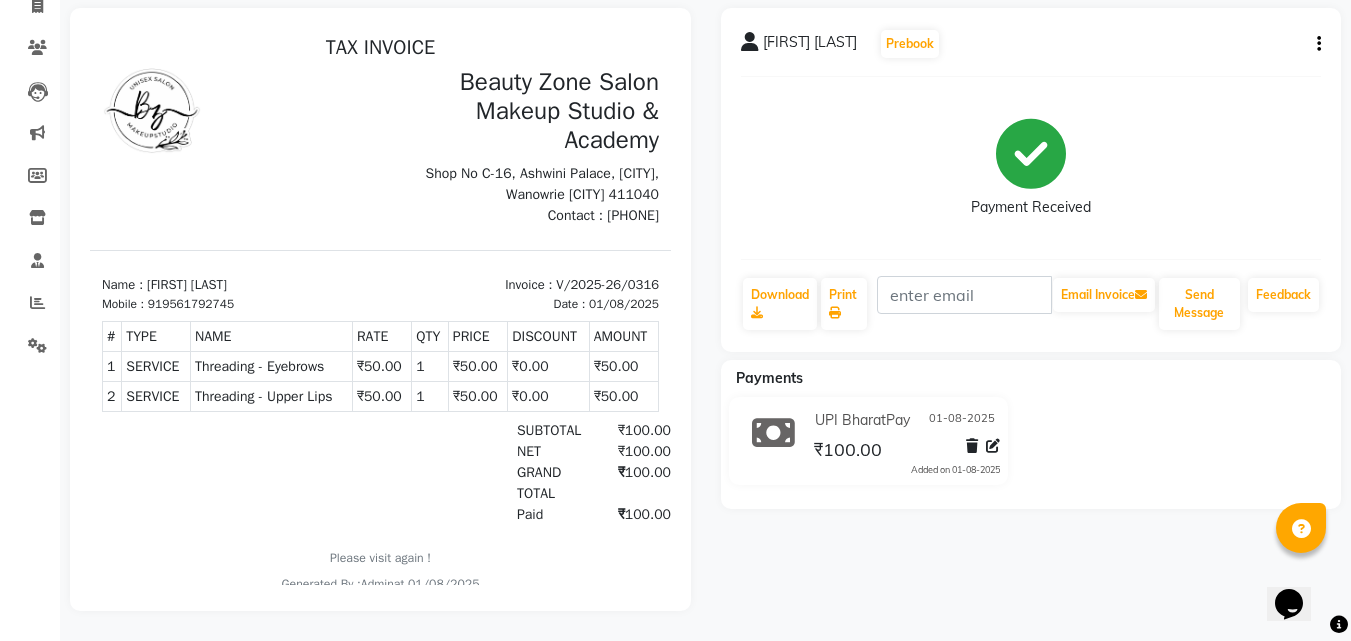 scroll, scrollTop: 70, scrollLeft: 0, axis: vertical 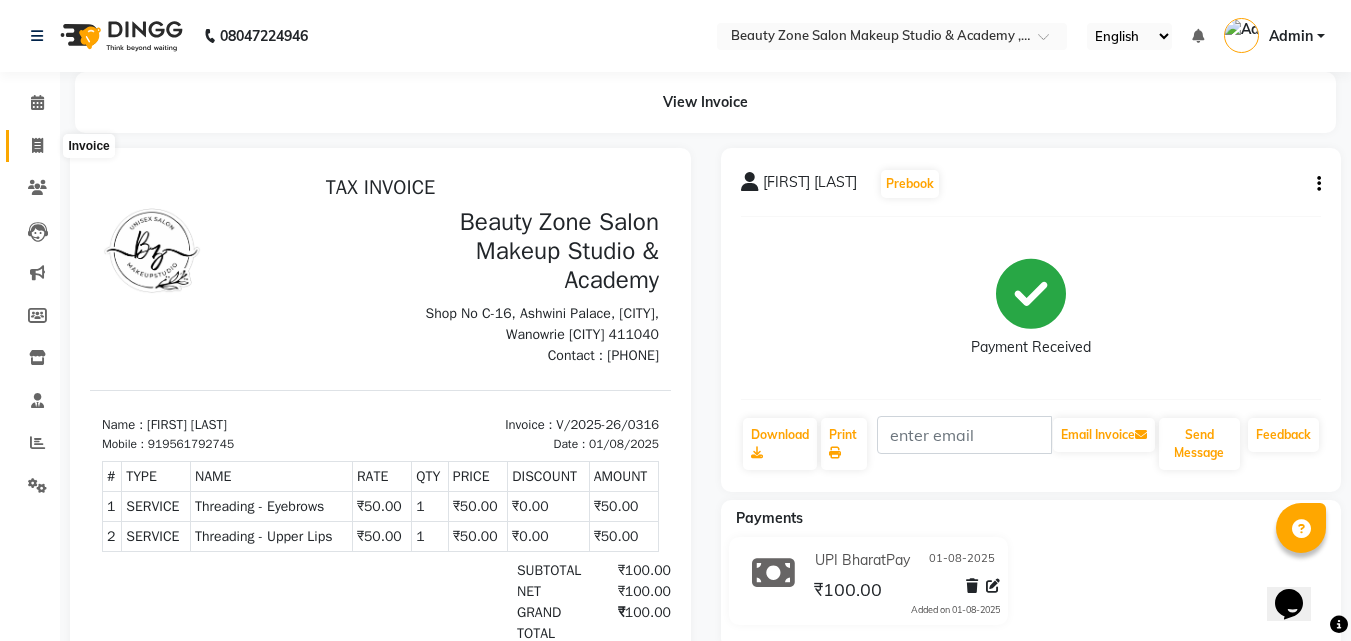 click 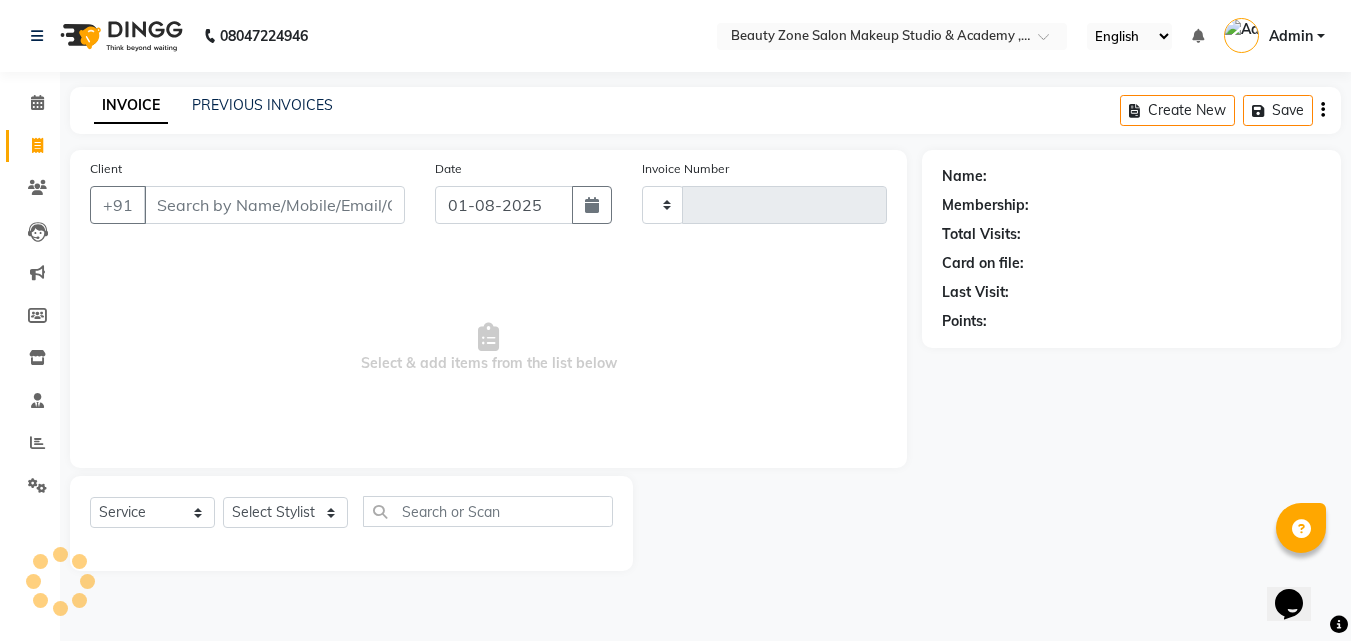 type on "0317" 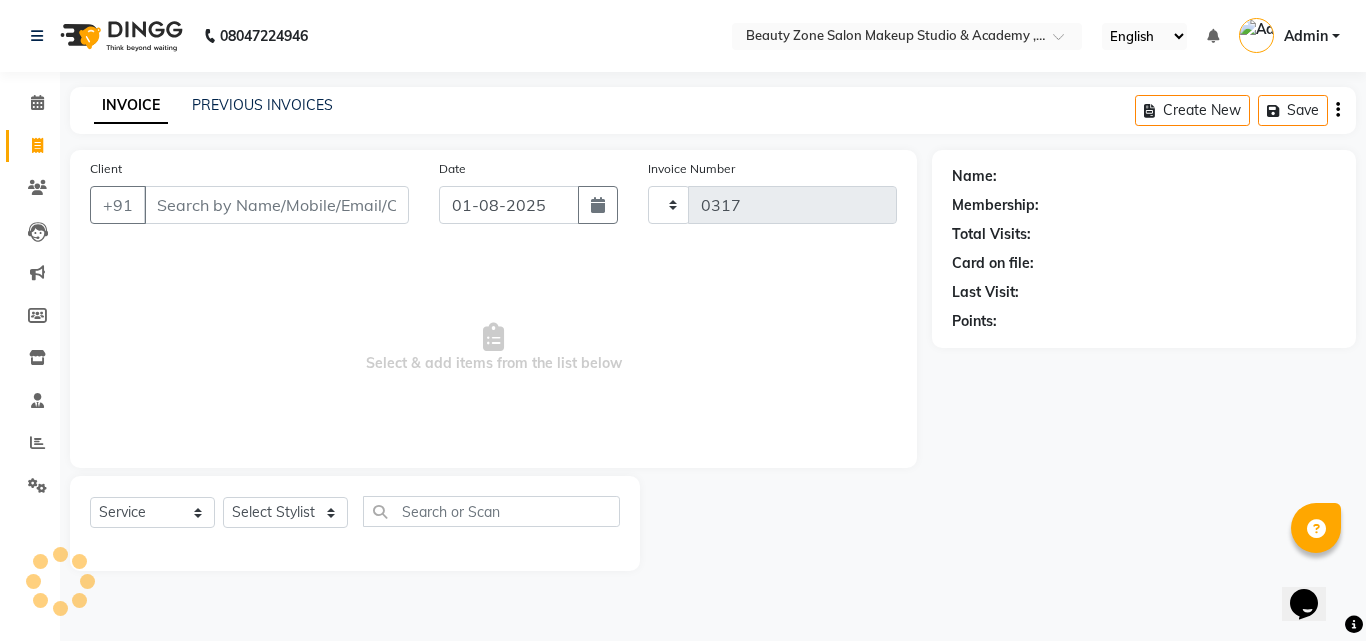 select on "4568" 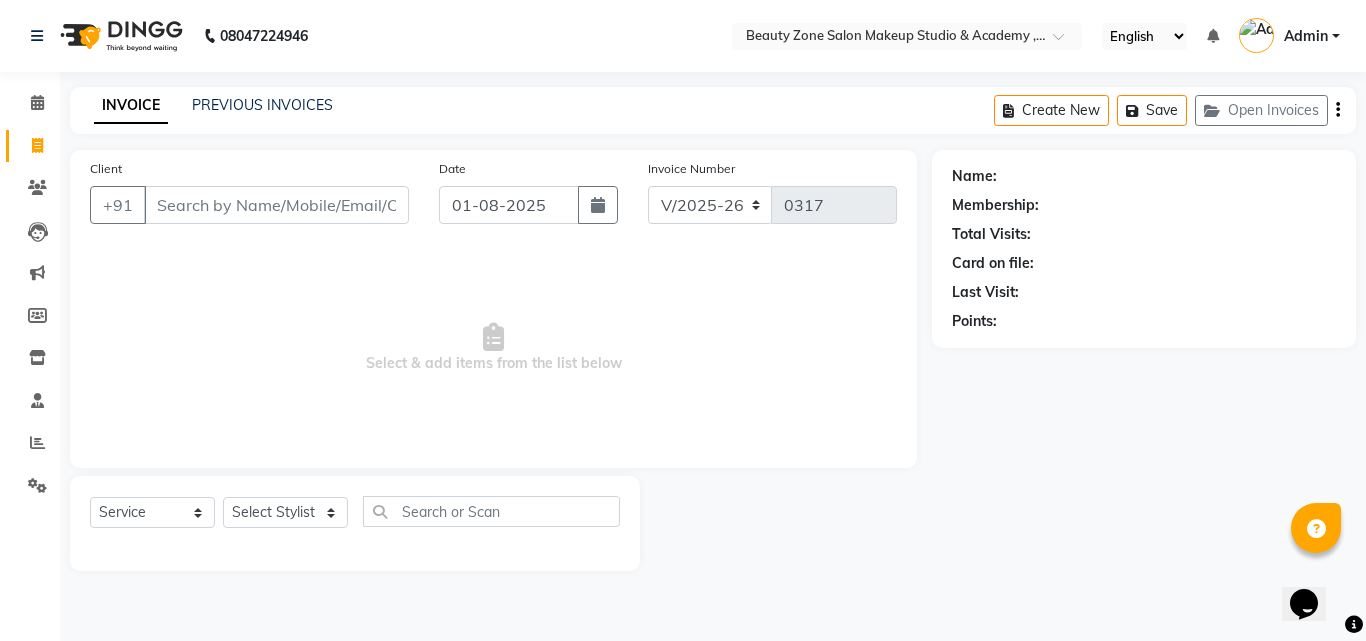 click on "Client" at bounding box center (276, 205) 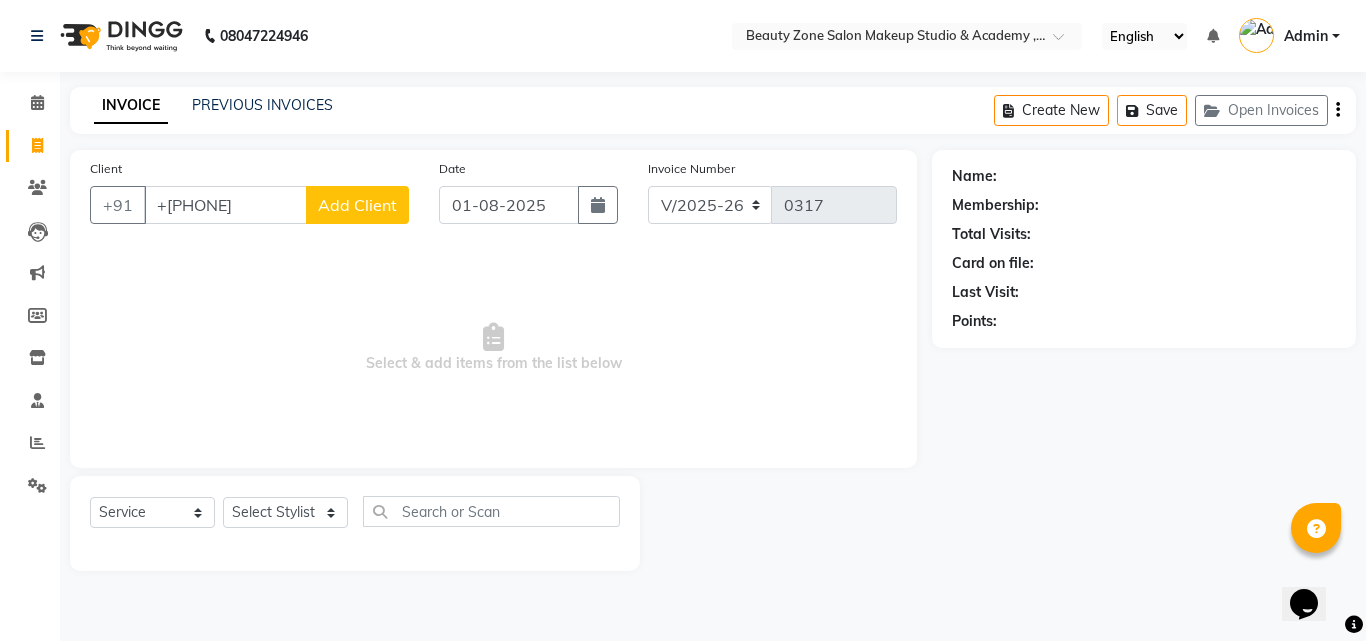 type on "+[PHONE]" 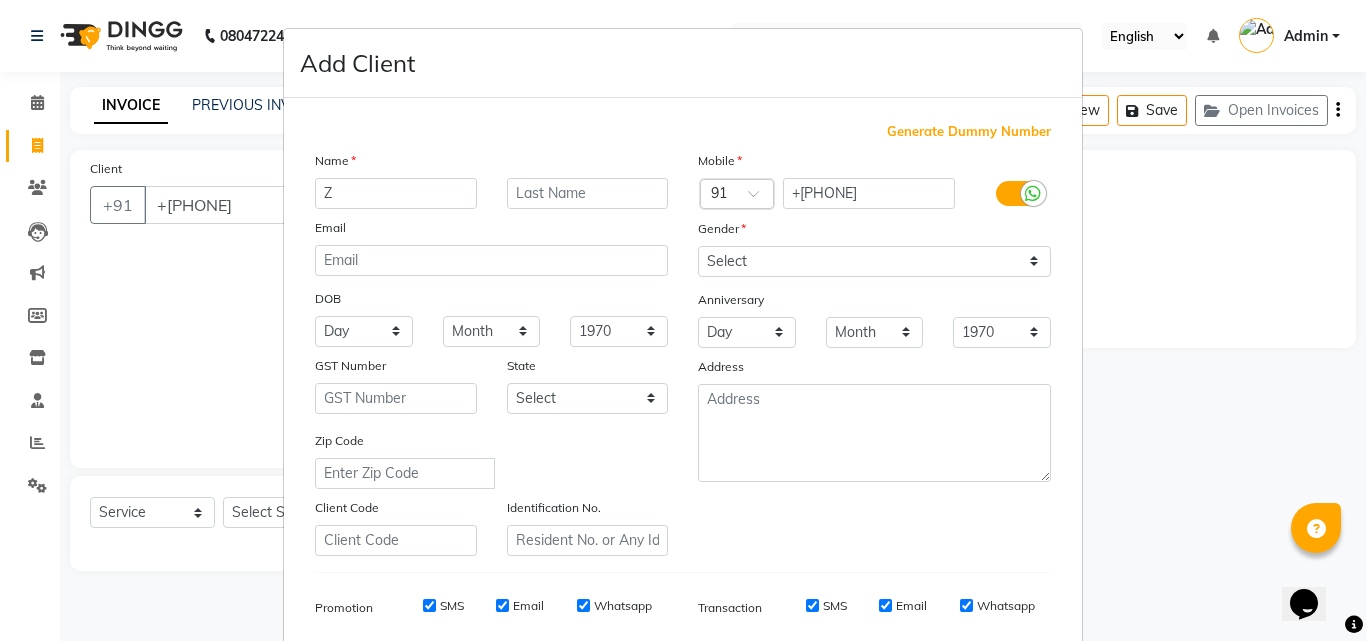 click on "Z" at bounding box center (396, 193) 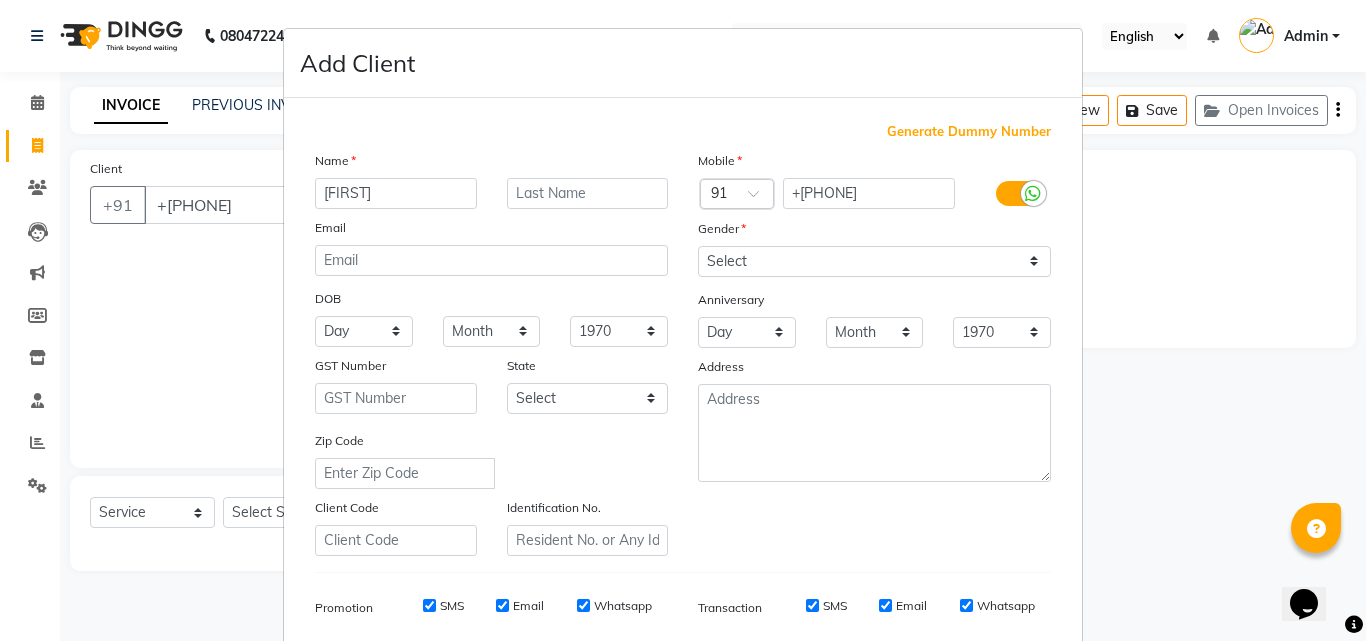 type on "[FIRST]" 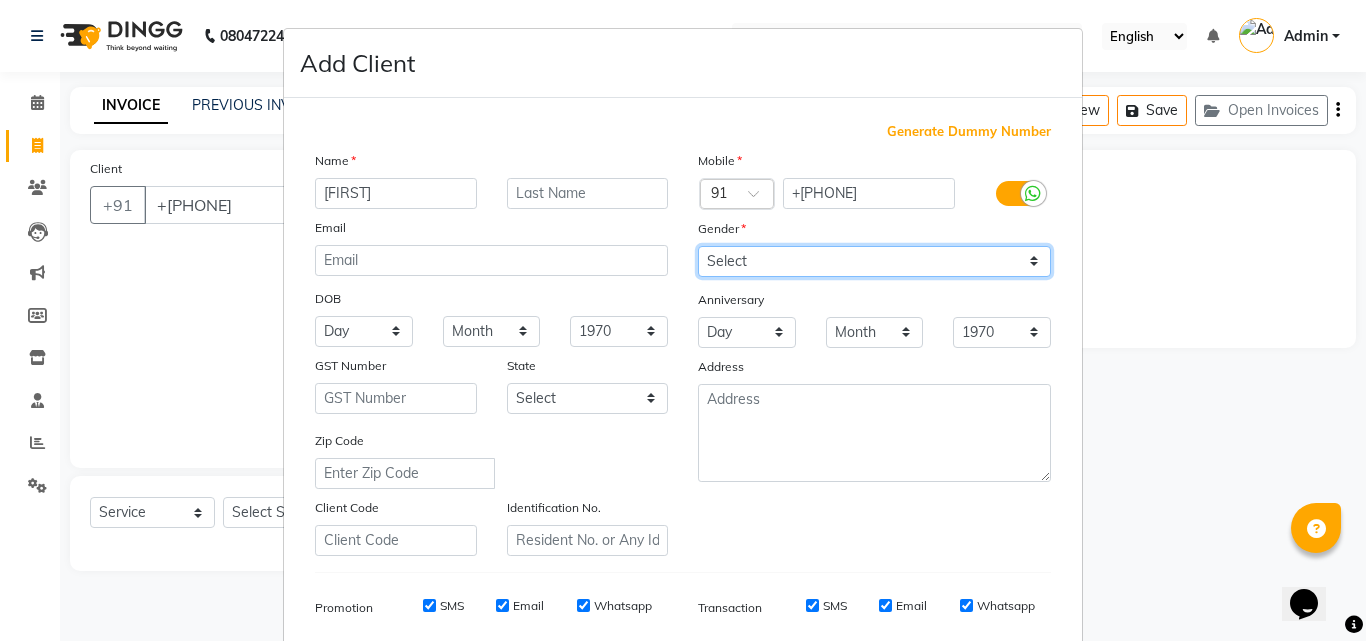click on "Select Male Female Other Prefer Not To Say" at bounding box center (874, 261) 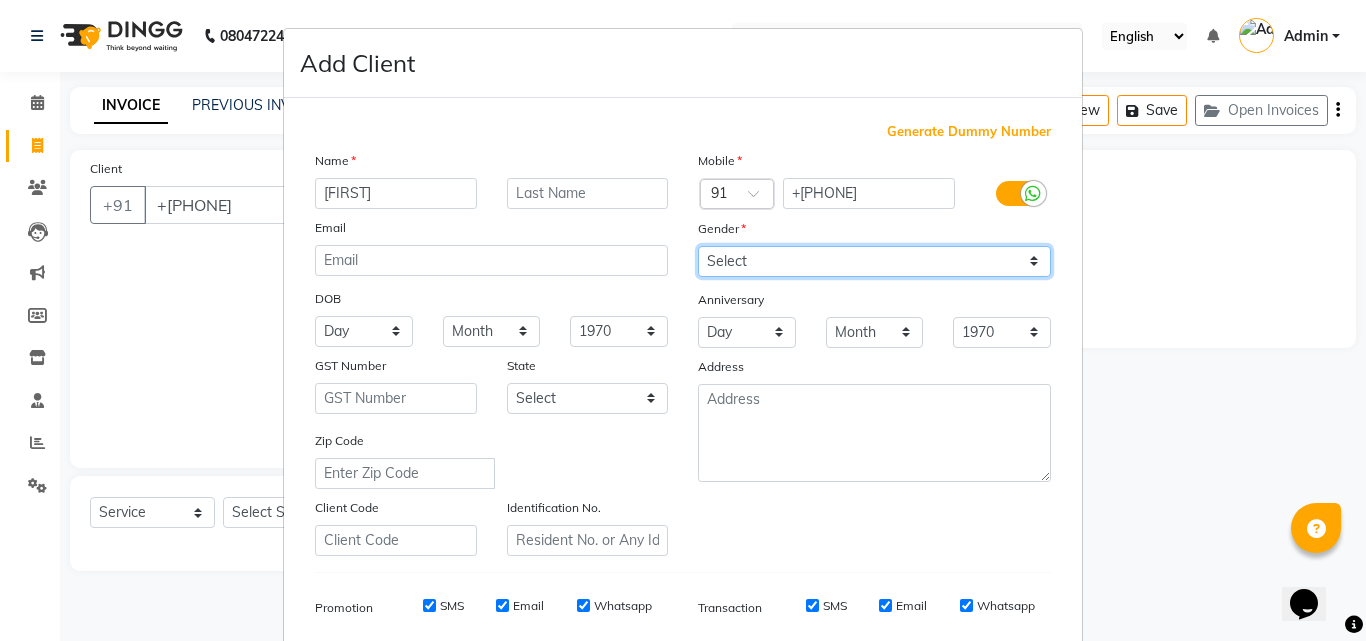 select on "female" 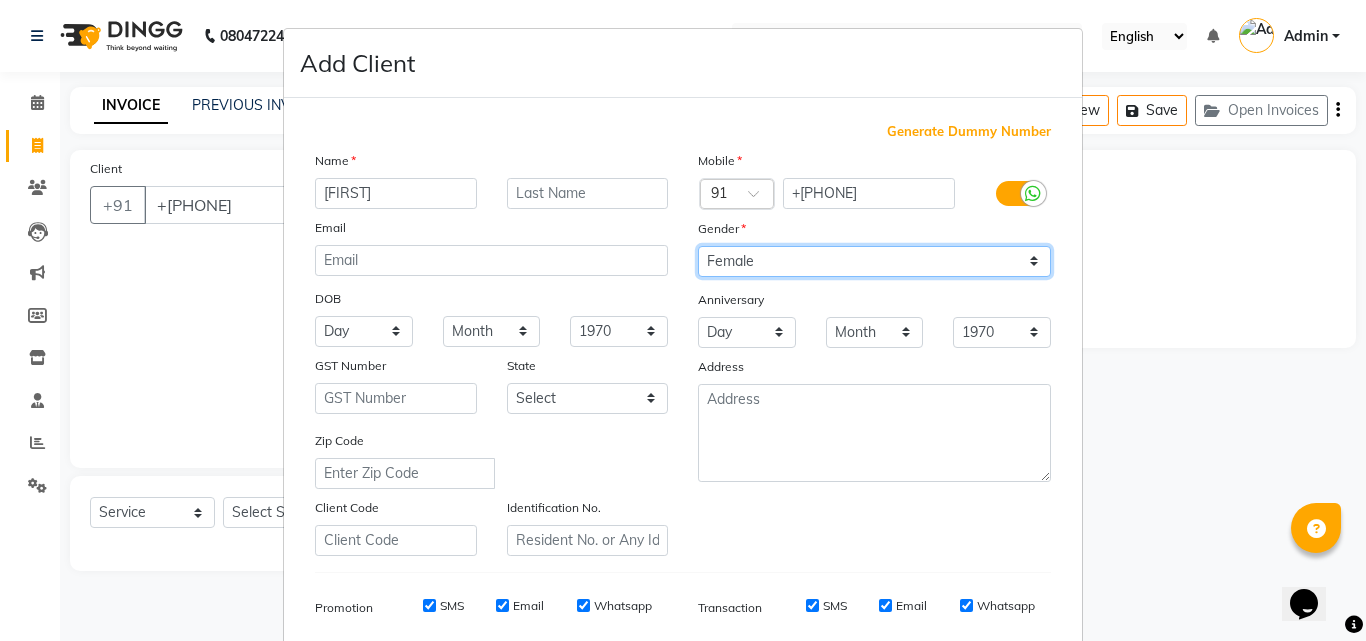 click on "Select Male Female Other Prefer Not To Say" at bounding box center [874, 261] 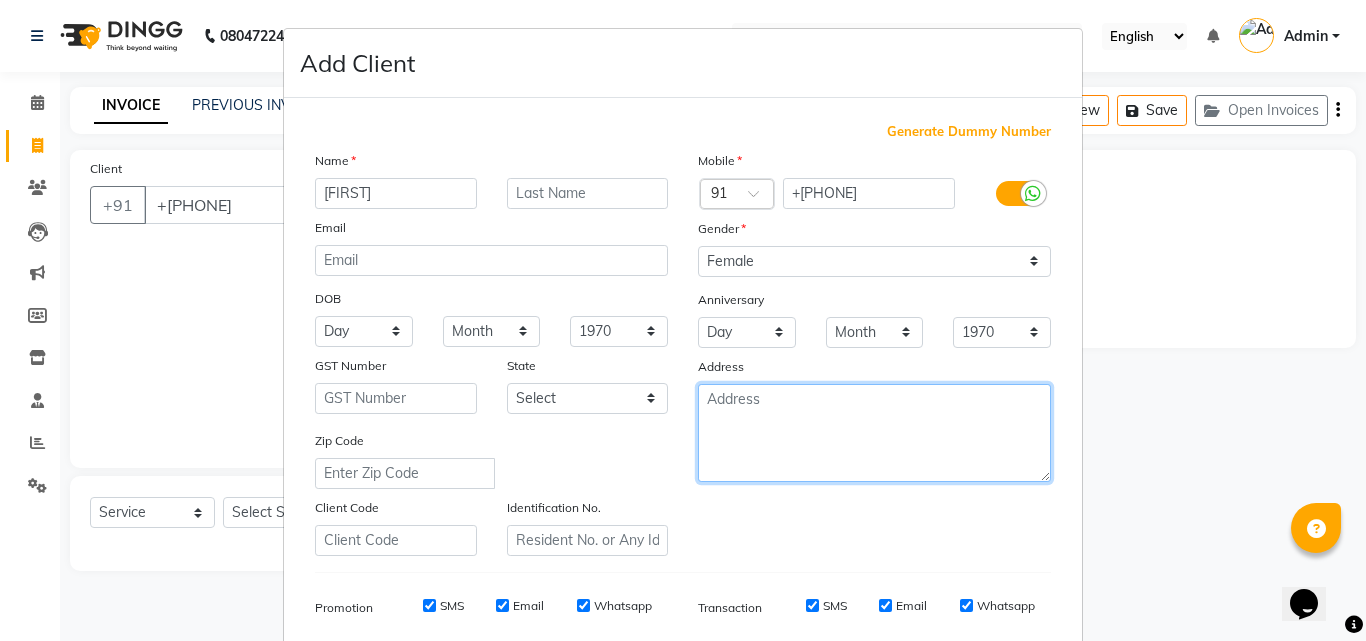 click at bounding box center (874, 433) 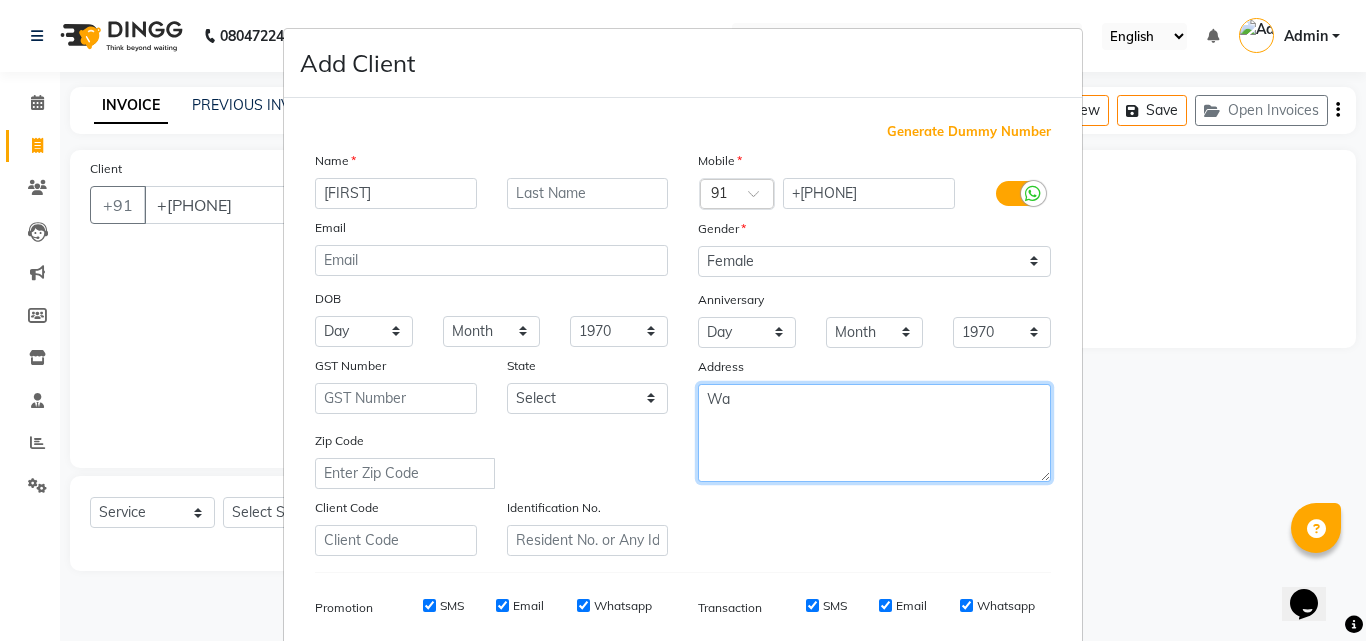 type on "W" 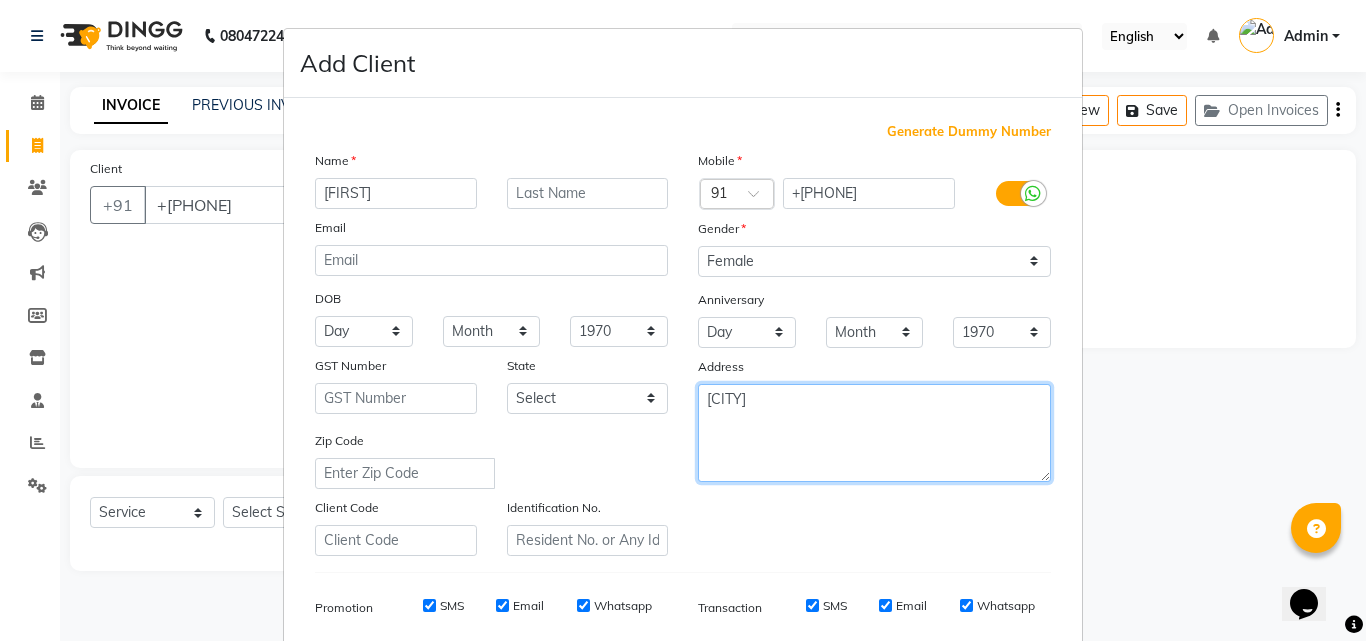 type on "[CITY]" 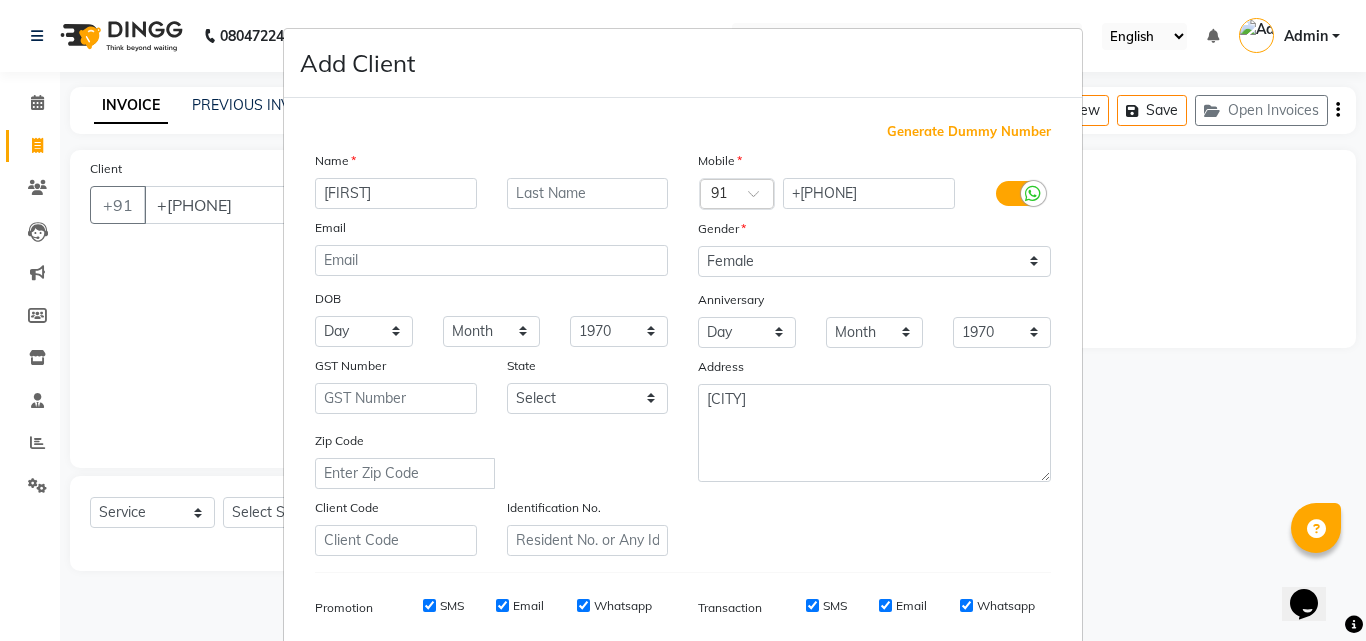 scroll, scrollTop: 282, scrollLeft: 0, axis: vertical 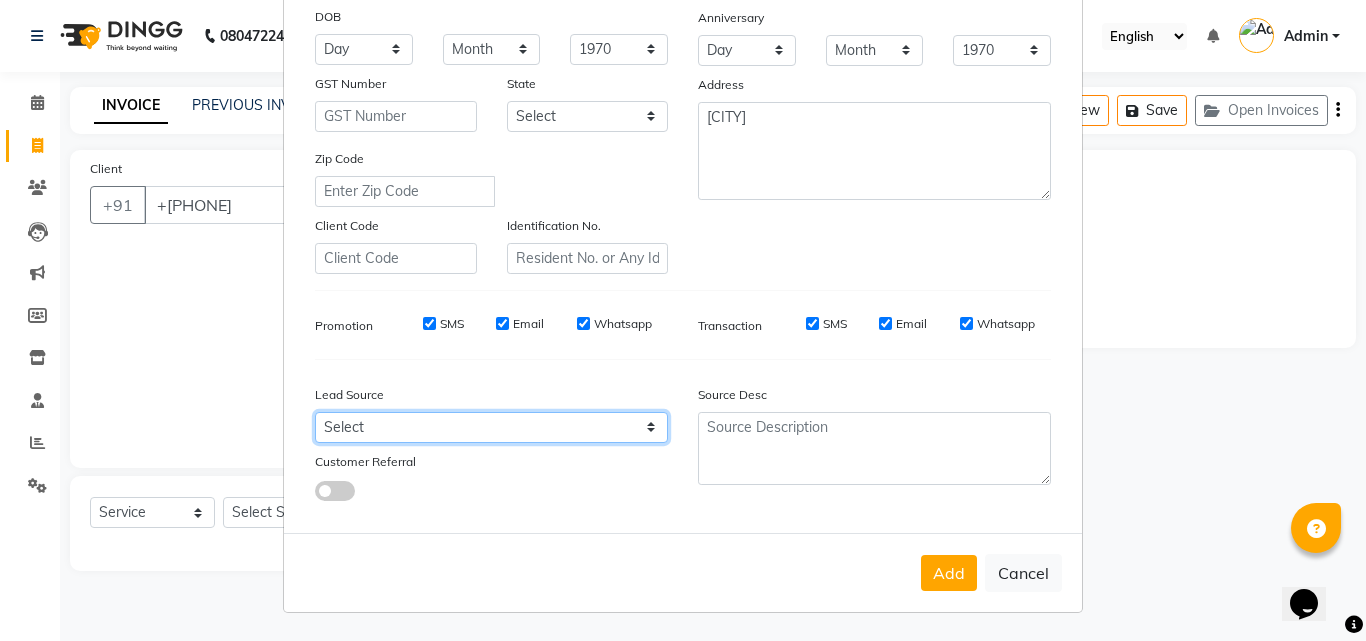 click on "Select Walk-in Referral Internet Friend Word of Mouth Advertisement Facebook JustDial Google Other Instagram  YouTube  WhatsApp" at bounding box center [491, 427] 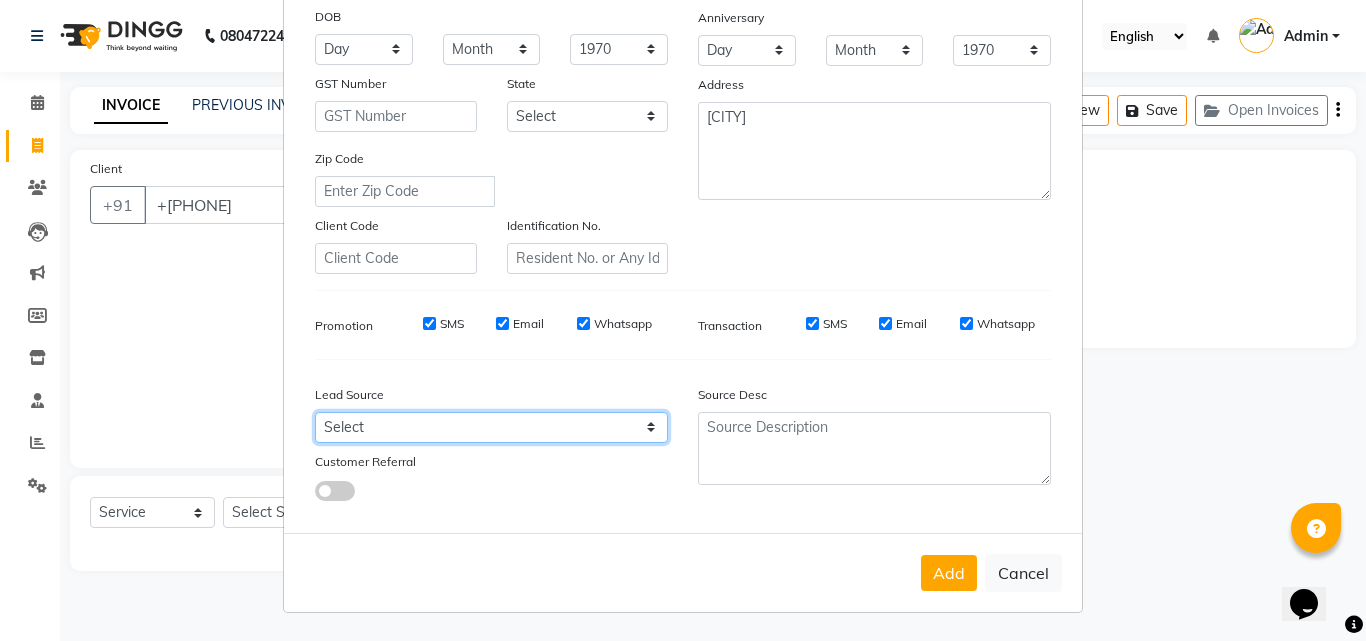 select on "31044" 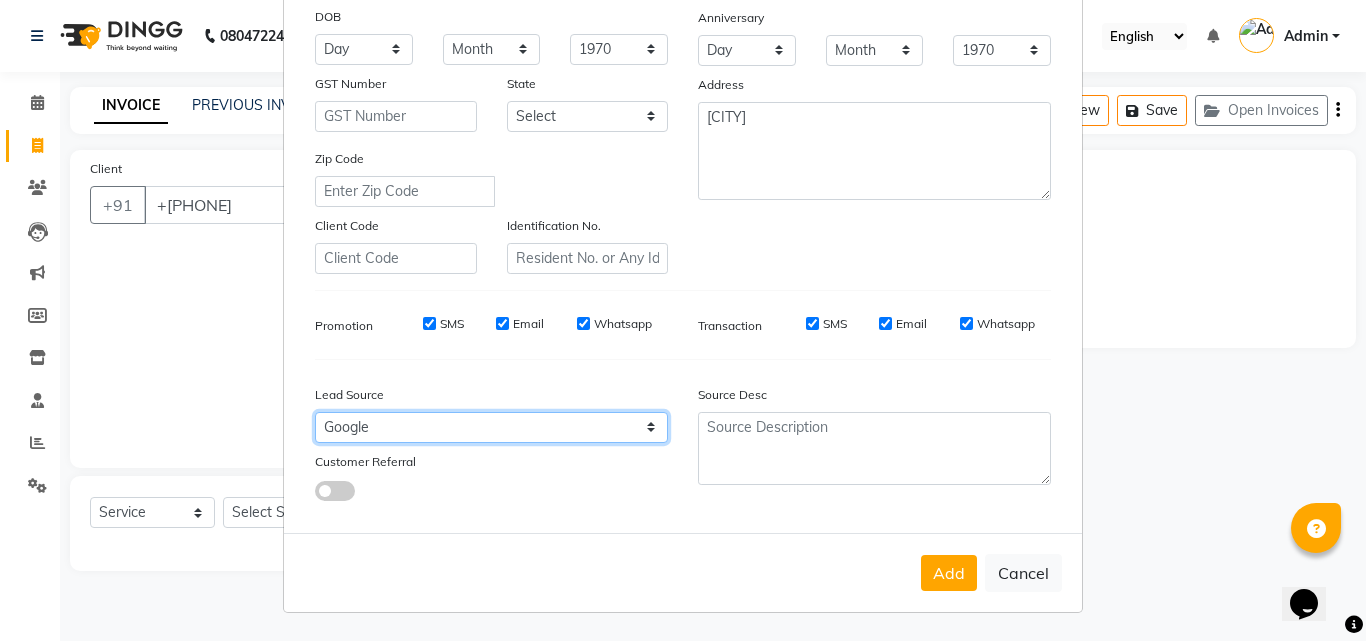 click on "Select Walk-in Referral Internet Friend Word of Mouth Advertisement Facebook JustDial Google Other Instagram  YouTube  WhatsApp" at bounding box center [491, 427] 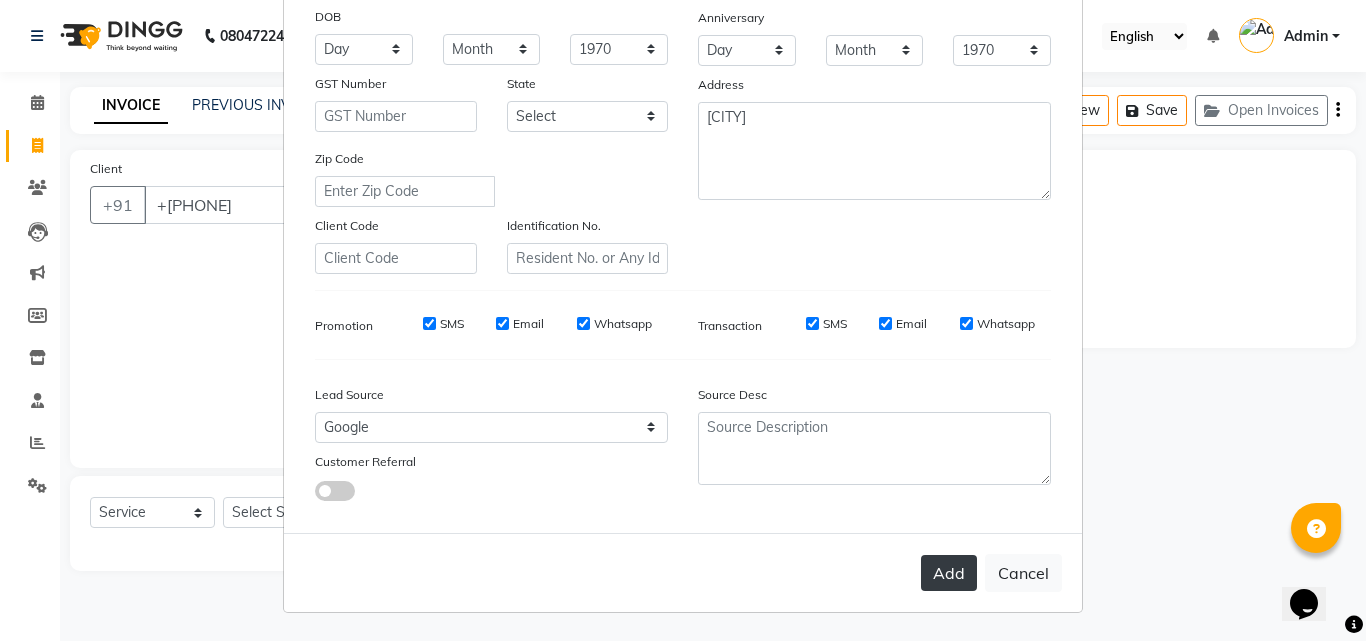 click on "Add" at bounding box center [949, 573] 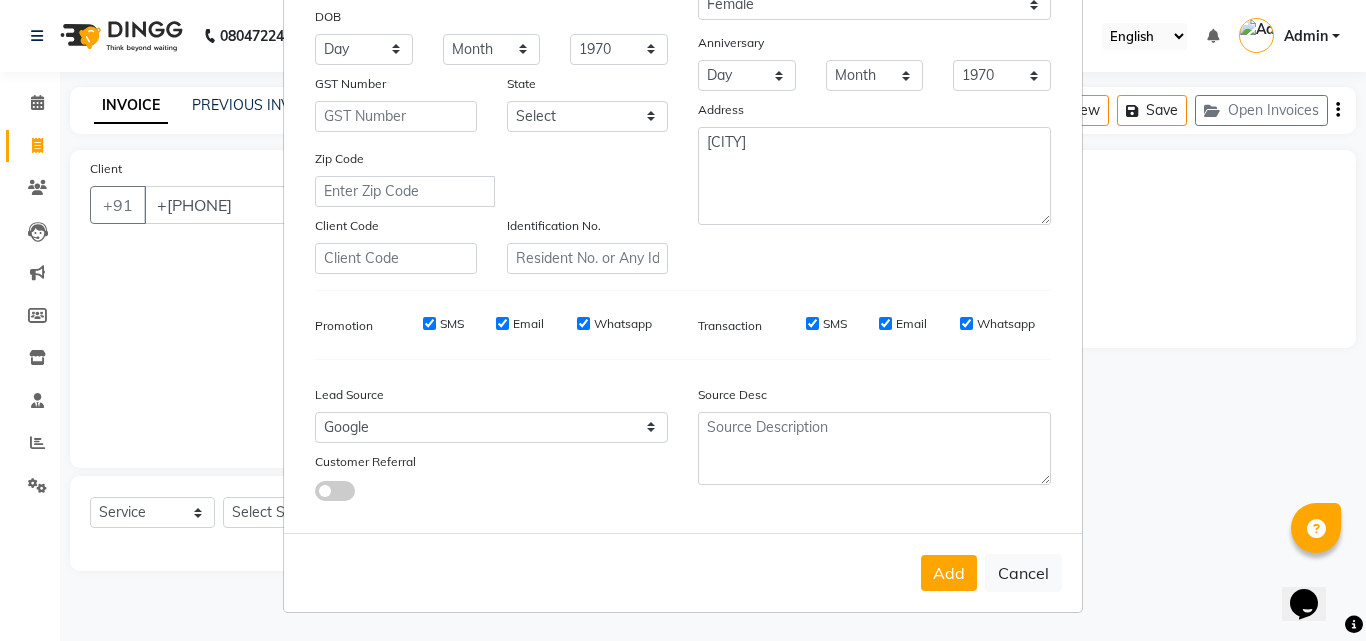 scroll, scrollTop: 0, scrollLeft: 0, axis: both 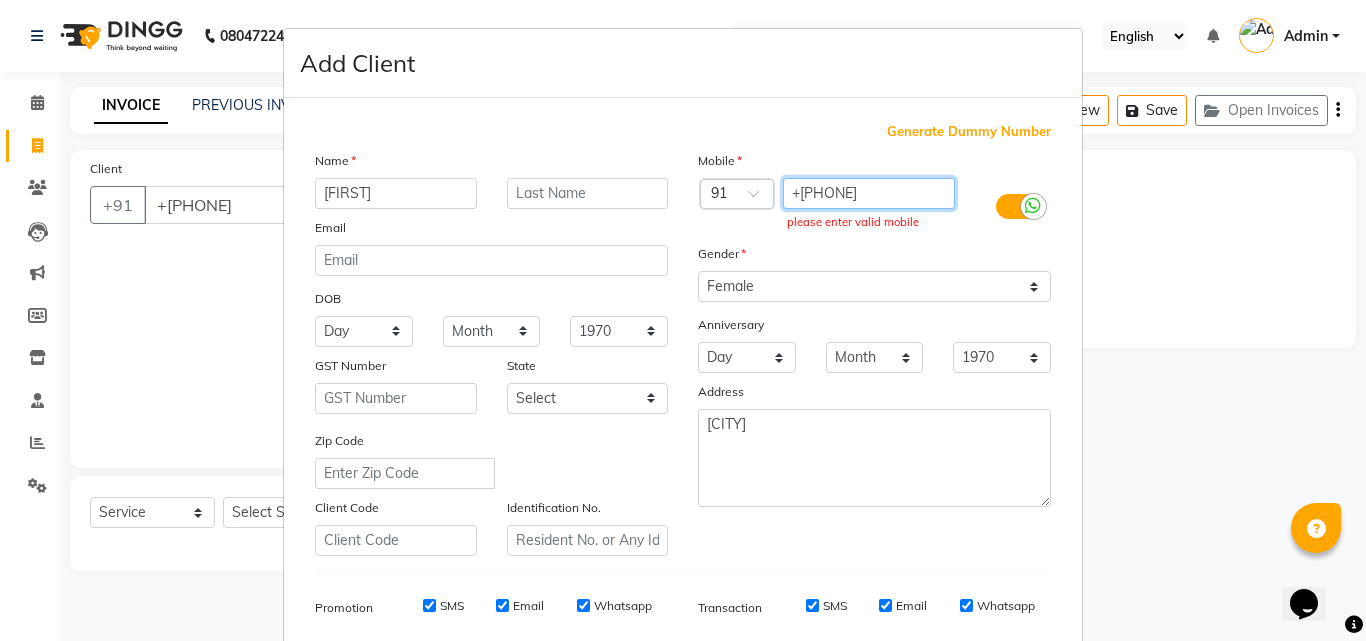 click on "+[PHONE]" at bounding box center [869, 193] 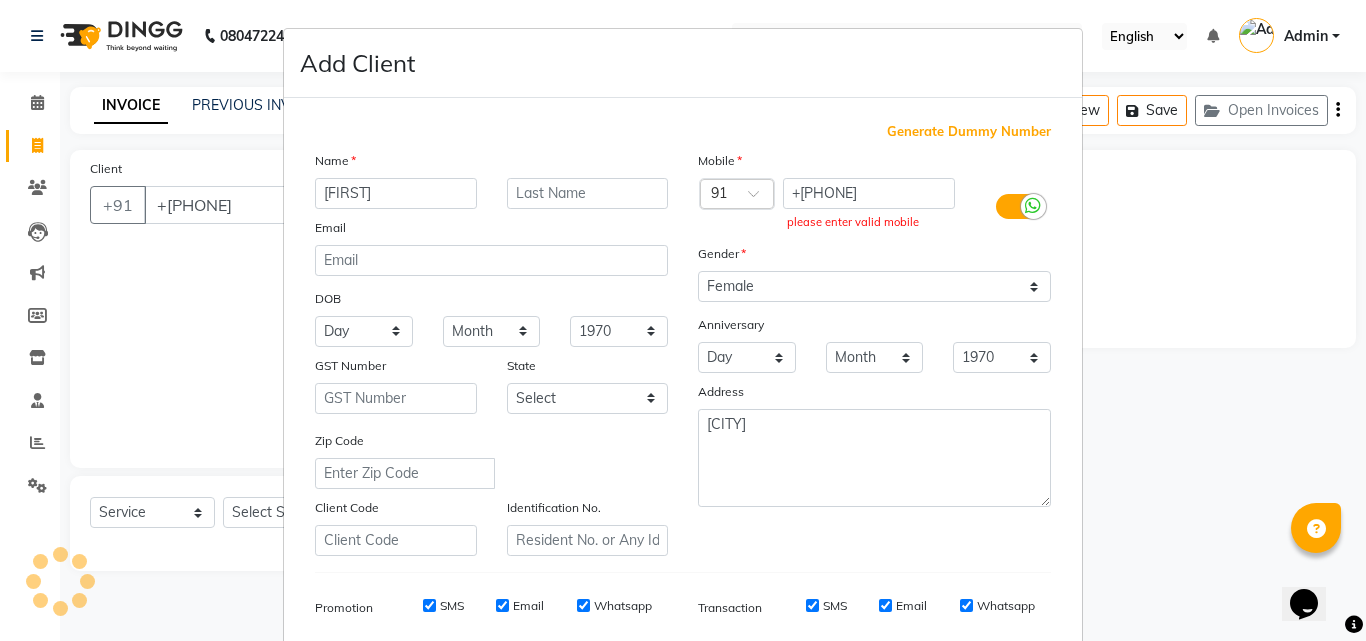 scroll, scrollTop: 282, scrollLeft: 0, axis: vertical 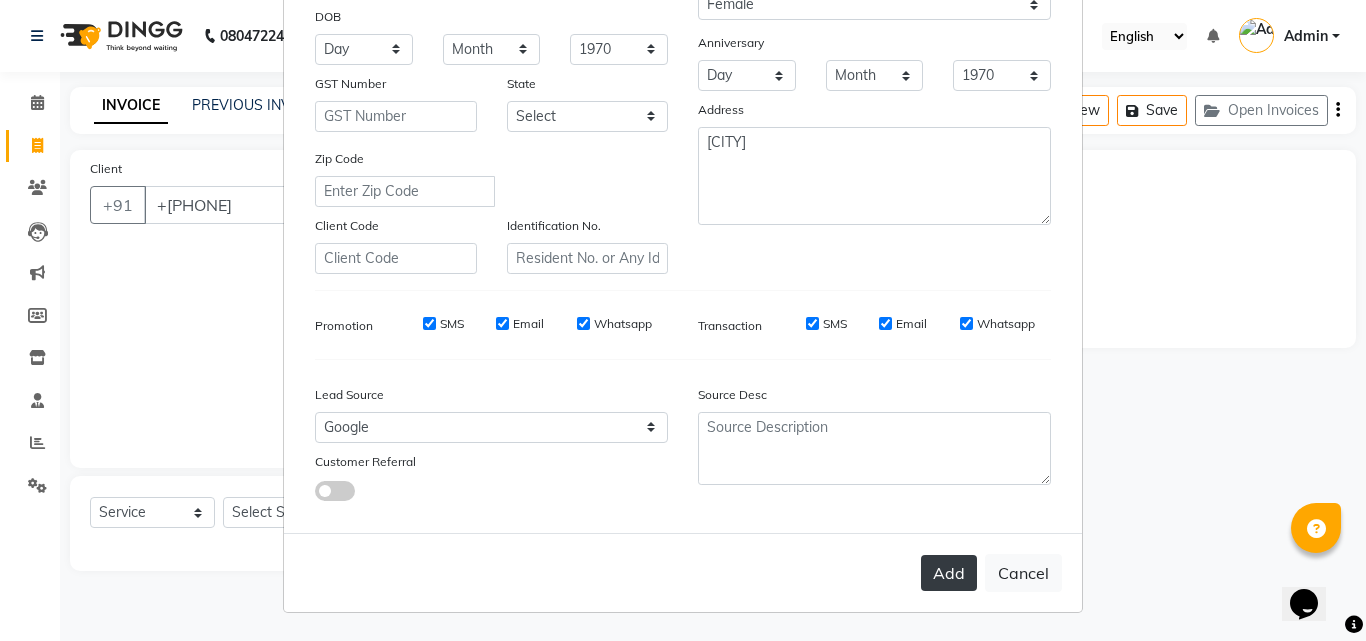 click on "Add" at bounding box center (949, 573) 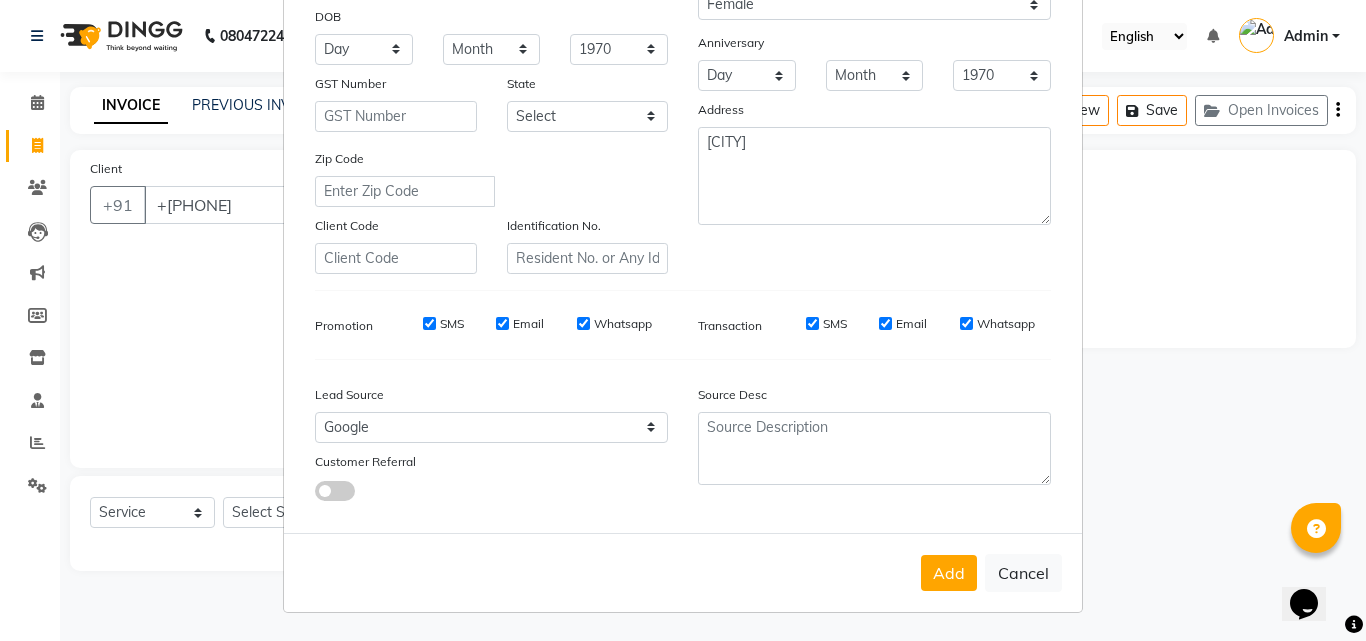 scroll, scrollTop: 0, scrollLeft: 0, axis: both 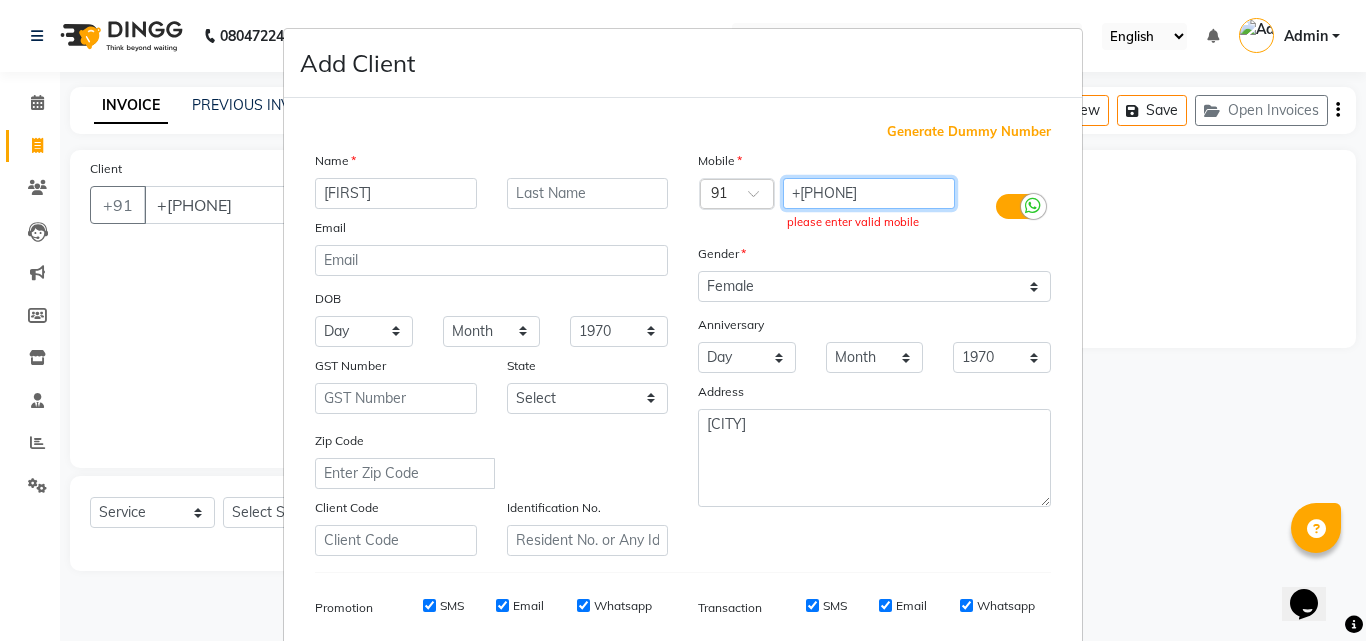 click on "+[PHONE]" at bounding box center [869, 193] 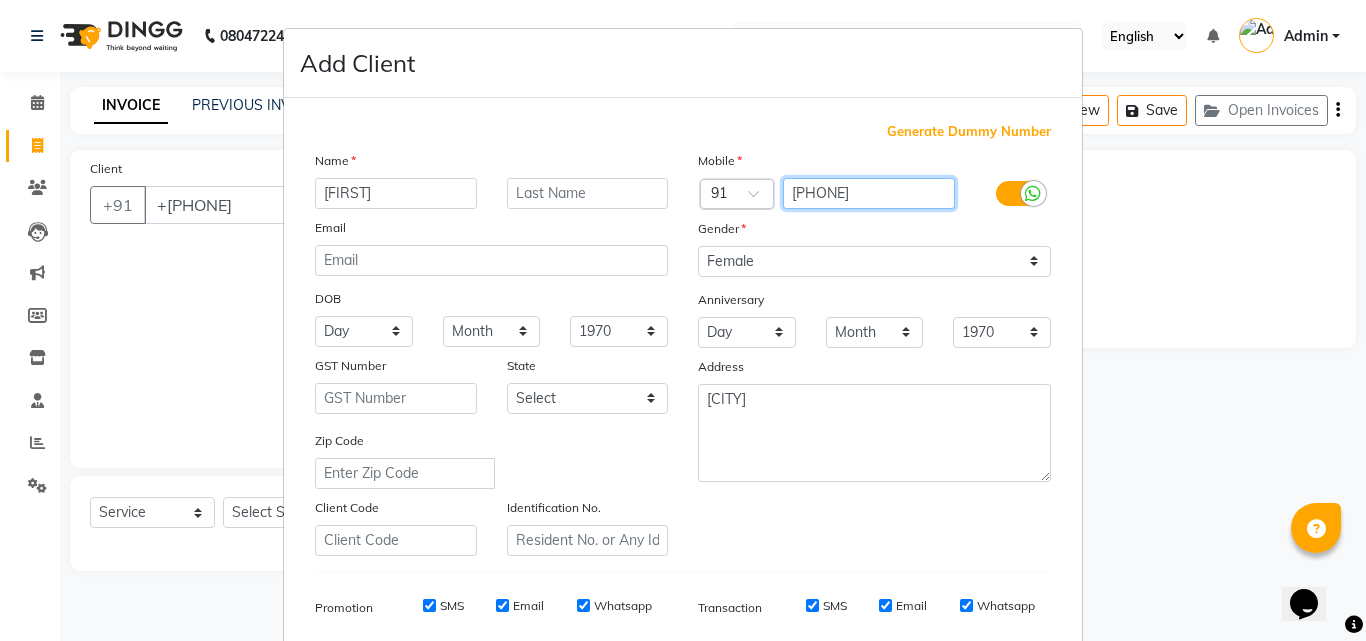 type on "[PHONE]" 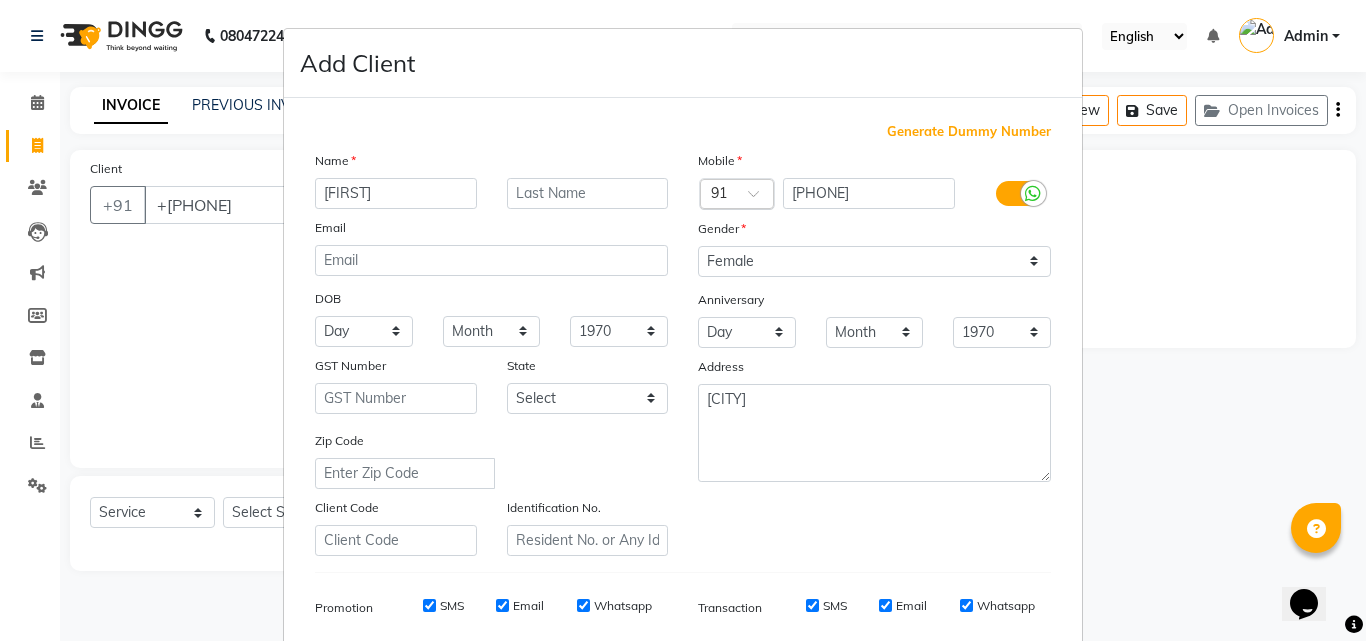click at bounding box center (737, 195) 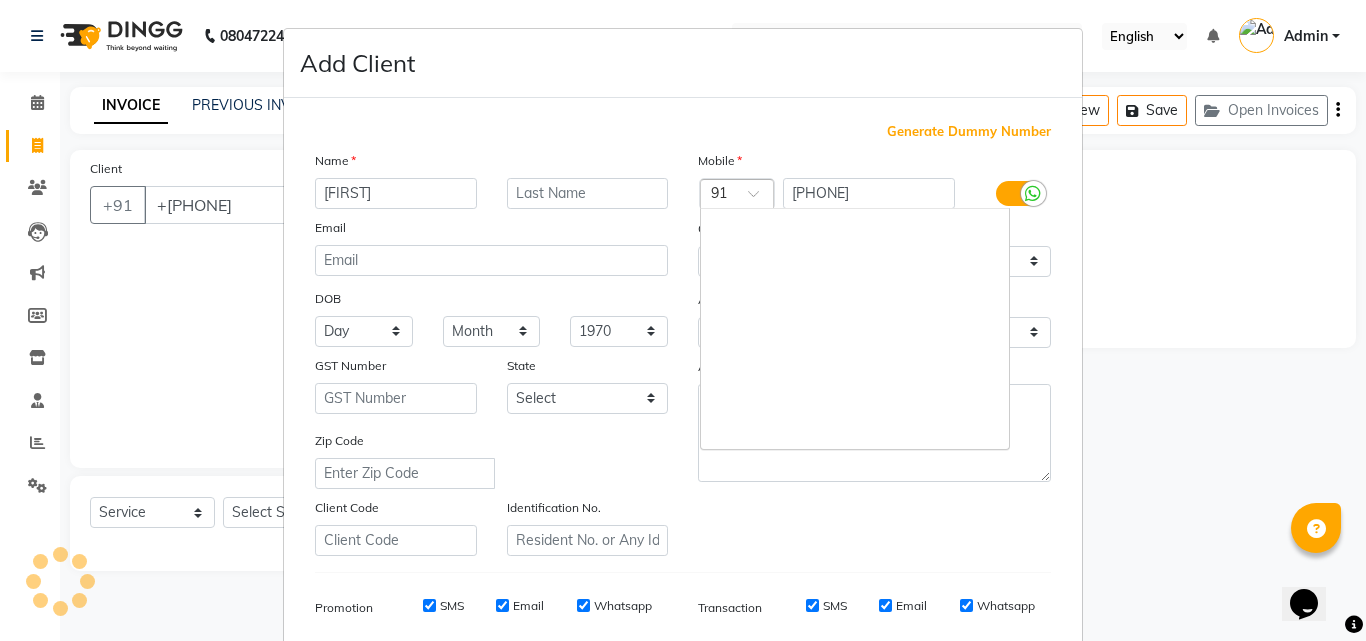 scroll, scrollTop: 3626, scrollLeft: 0, axis: vertical 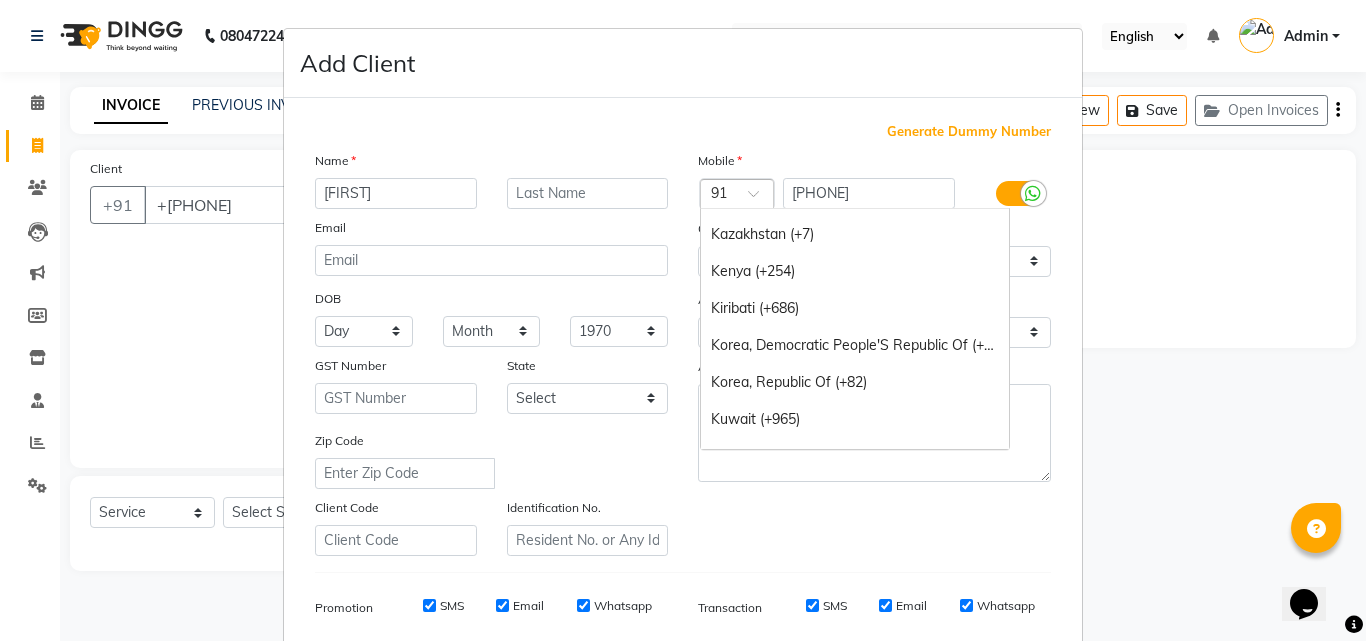 click on "[COUNTRY] [COUNTRY] [COUNTRY] [COUNTRY] [COUNTRY] [COUNTRY] [COUNTRY] [COUNTRY] [COUNTRY] [COUNTRY] [COUNTRY] [COUNTRY] [COUNTRY] [COUNTRY] [COUNTRY]" at bounding box center [855, 329] 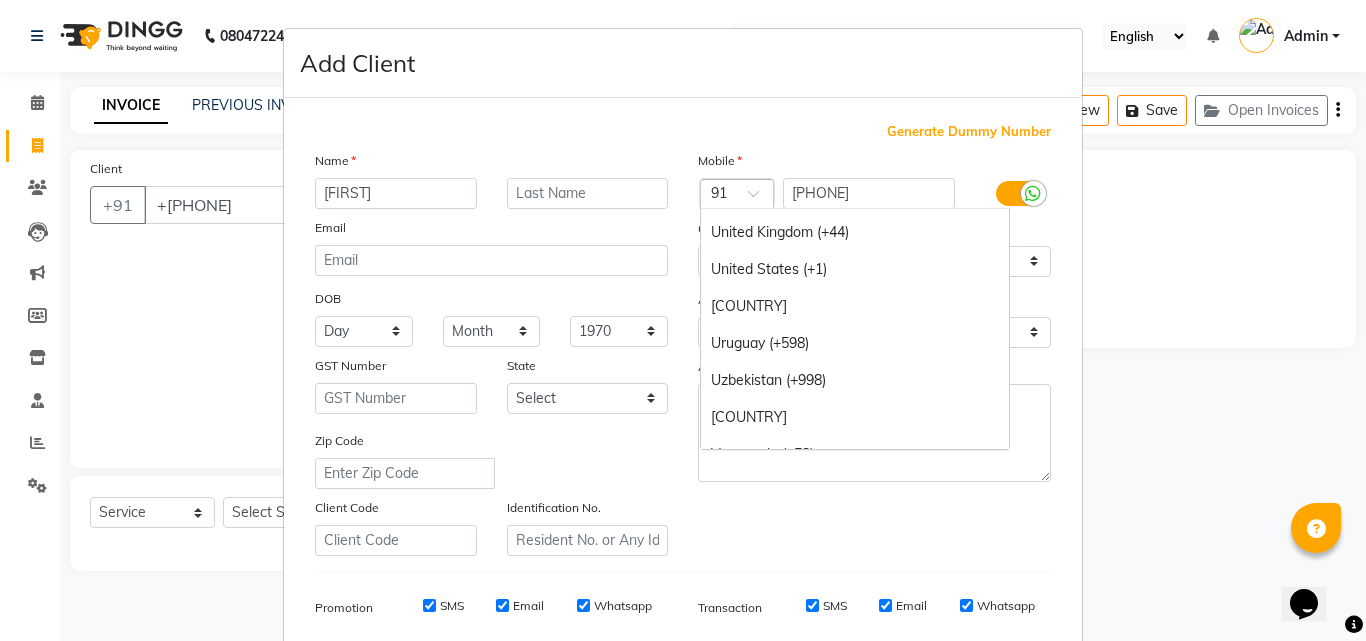 scroll, scrollTop: 8243, scrollLeft: 0, axis: vertical 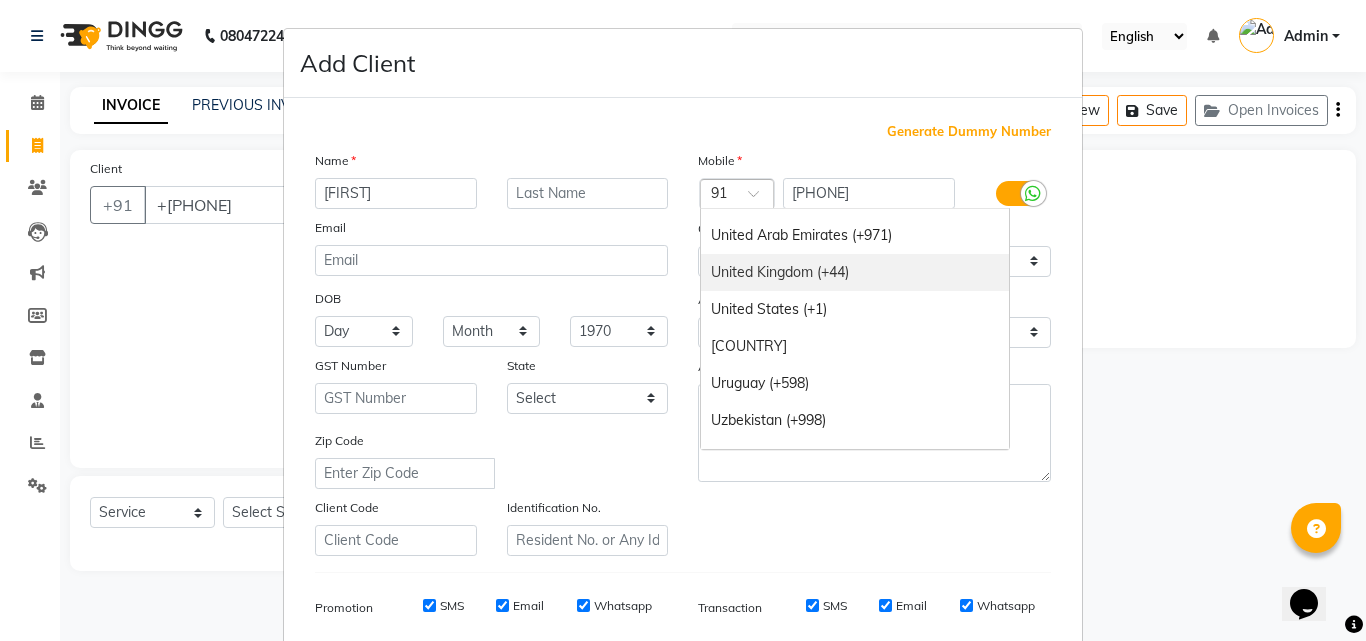 click on "United Kingdom (+44)" at bounding box center [855, 272] 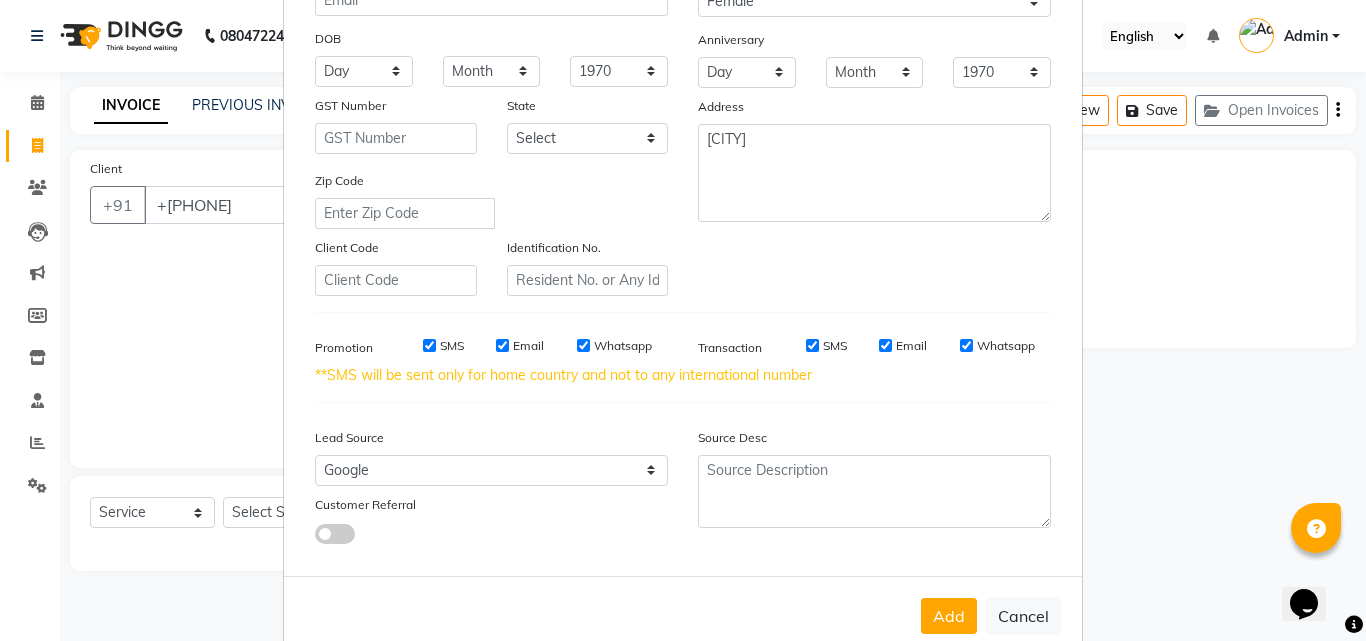scroll, scrollTop: 303, scrollLeft: 0, axis: vertical 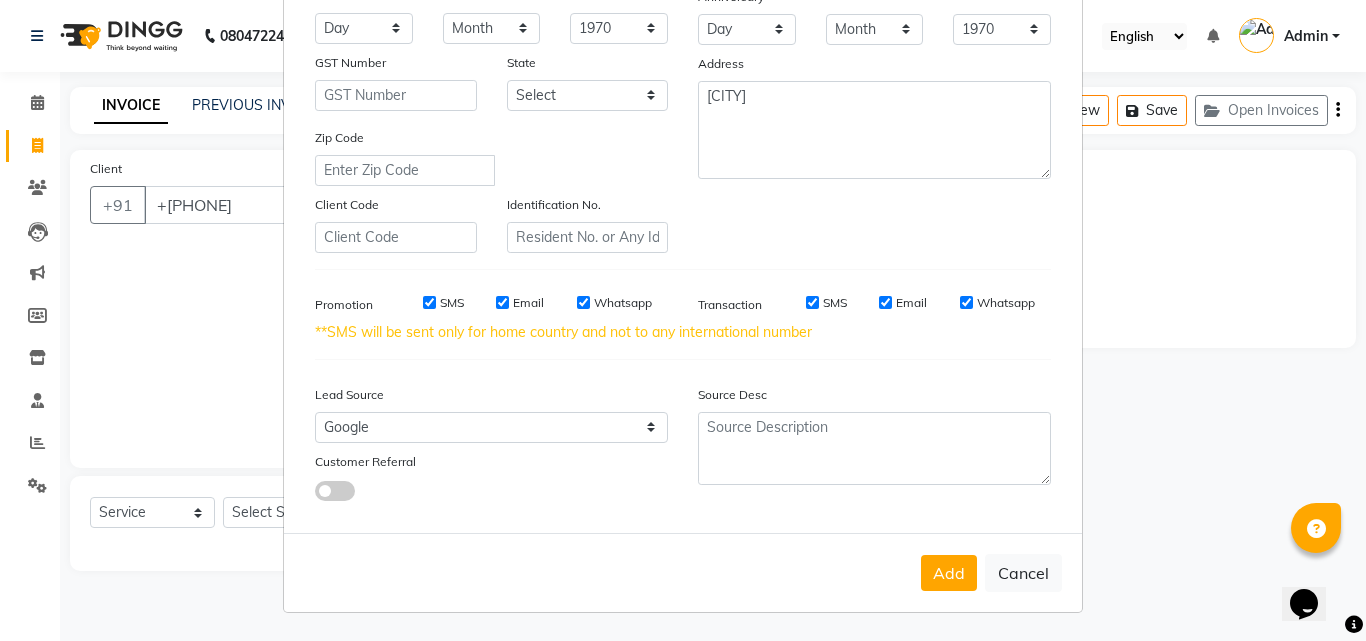 click on "SMS" at bounding box center (429, 302) 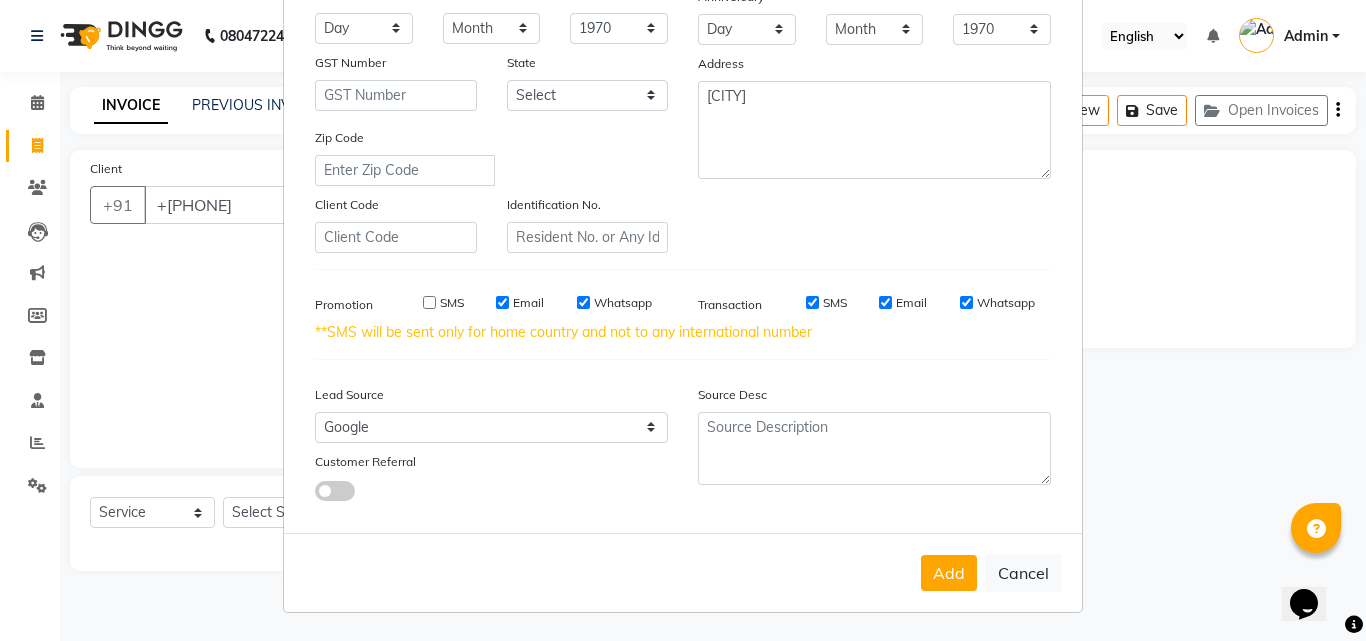 click on "Email" at bounding box center [502, 302] 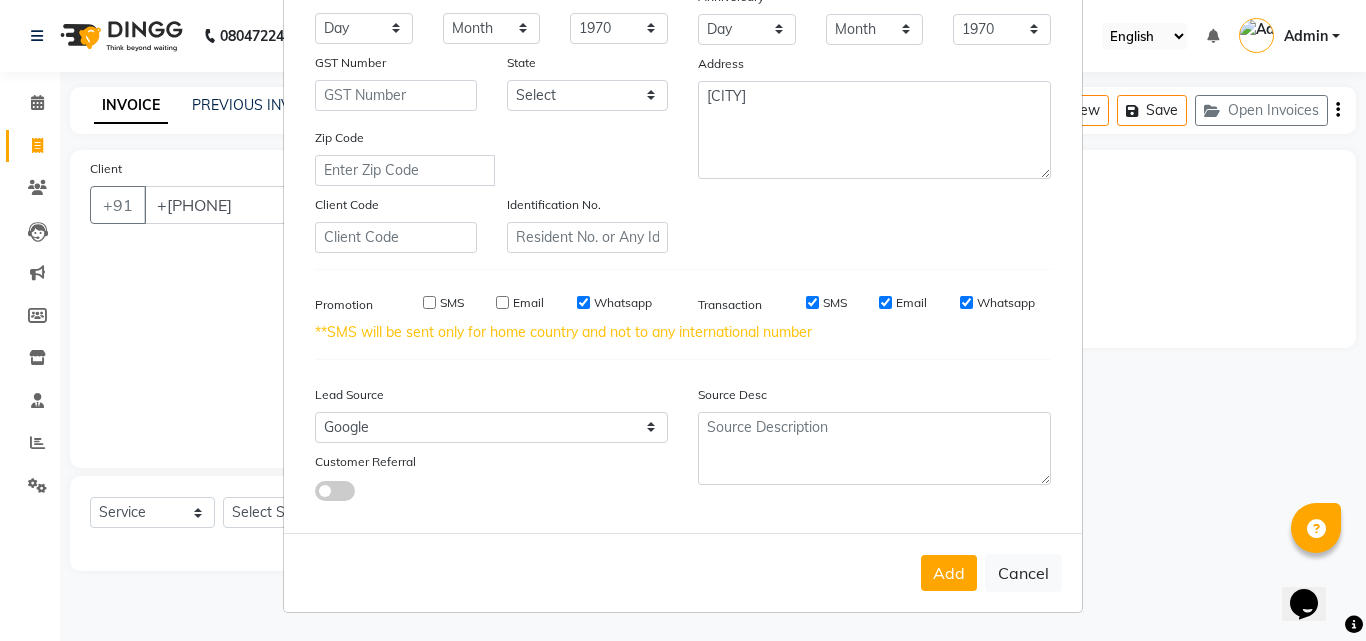 click on "Whatsapp" at bounding box center [583, 302] 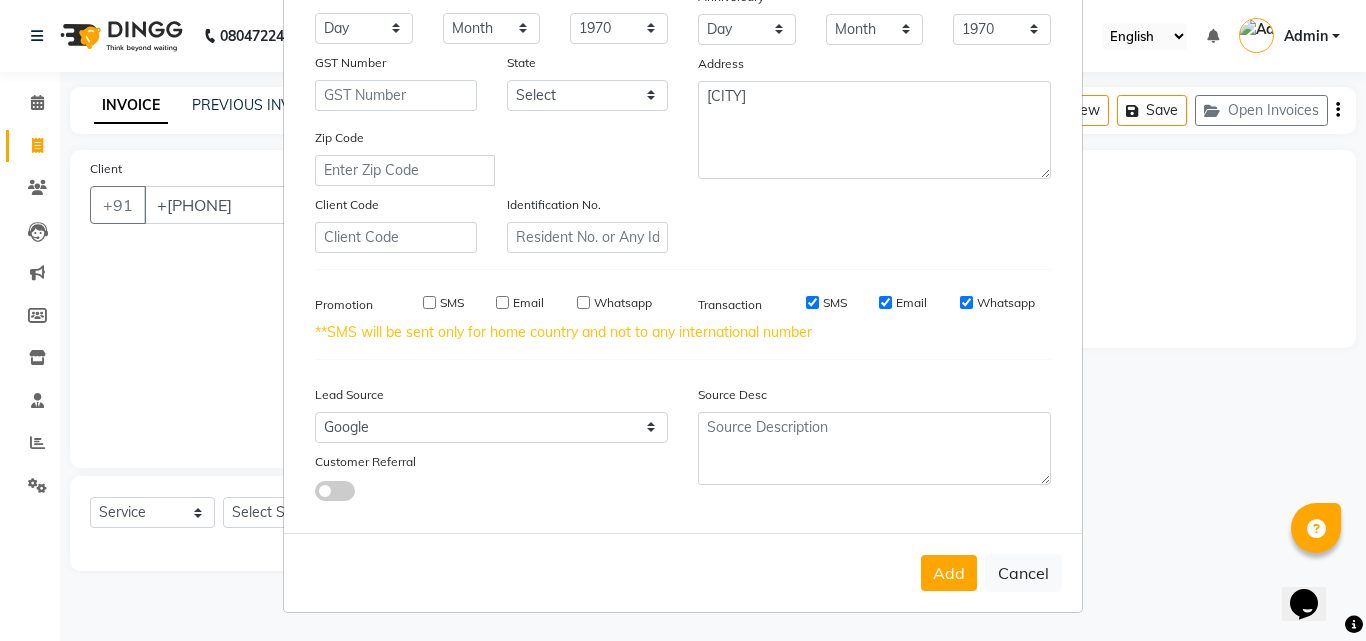 click on "SMS" at bounding box center (812, 302) 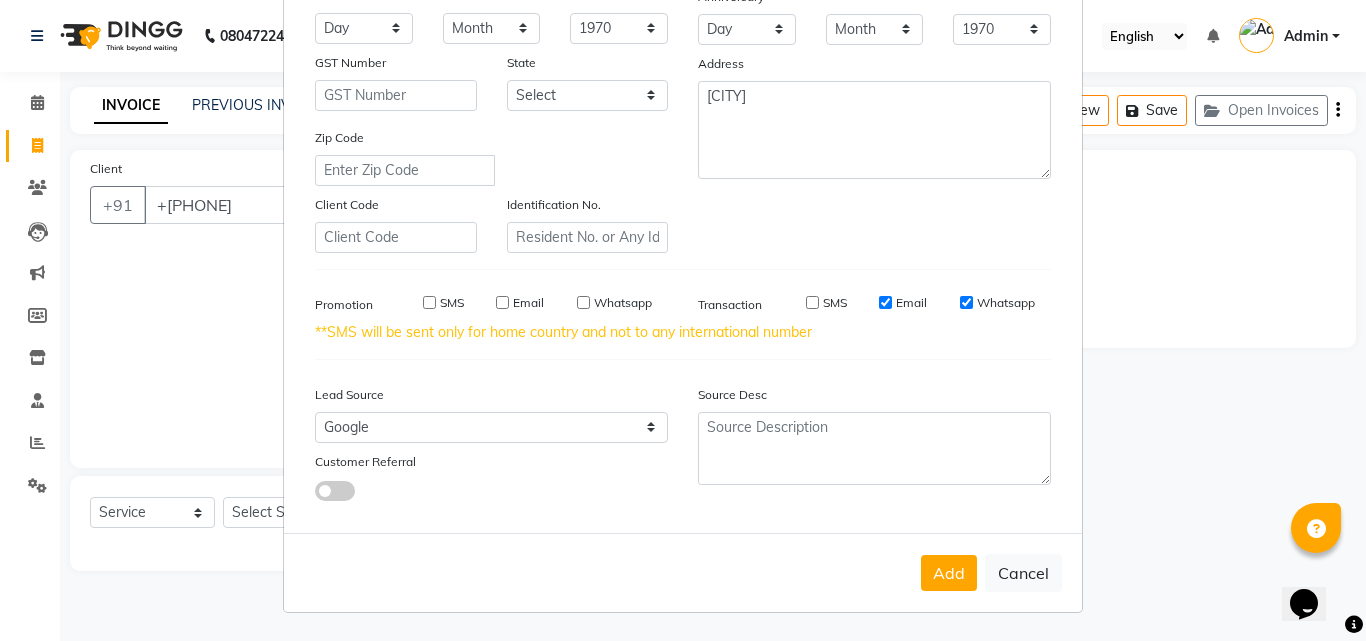 click on "Email" at bounding box center (885, 302) 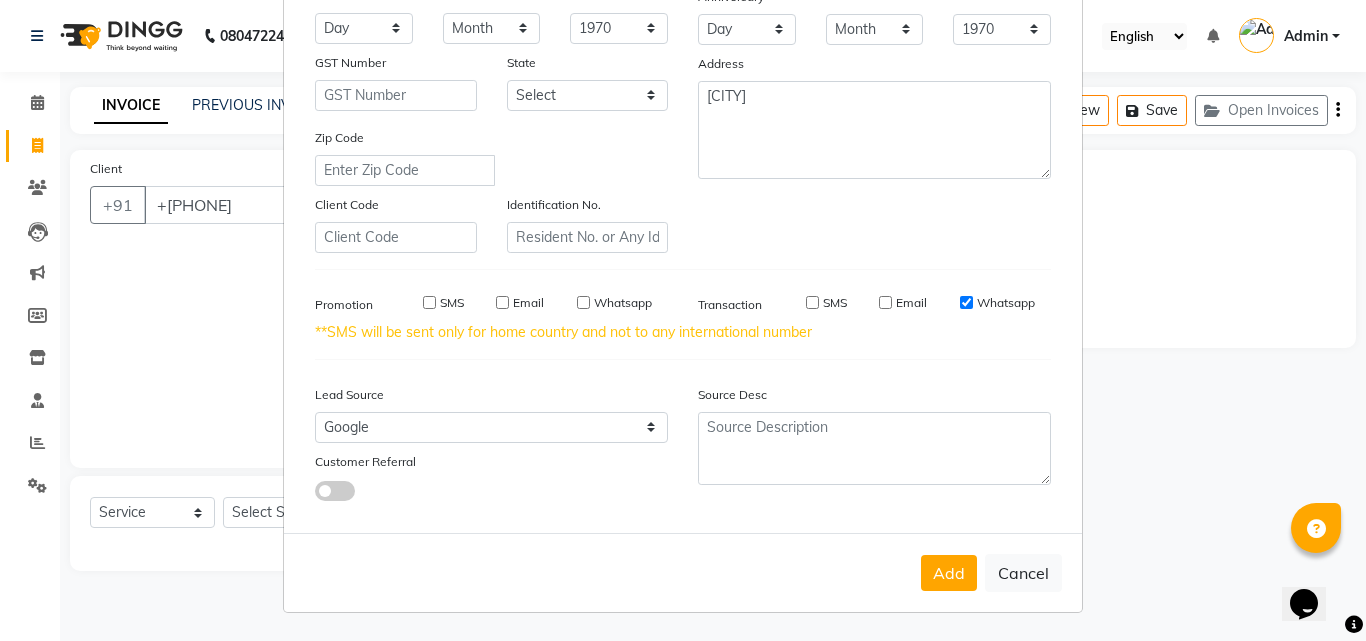 click on "Whatsapp" at bounding box center [966, 302] 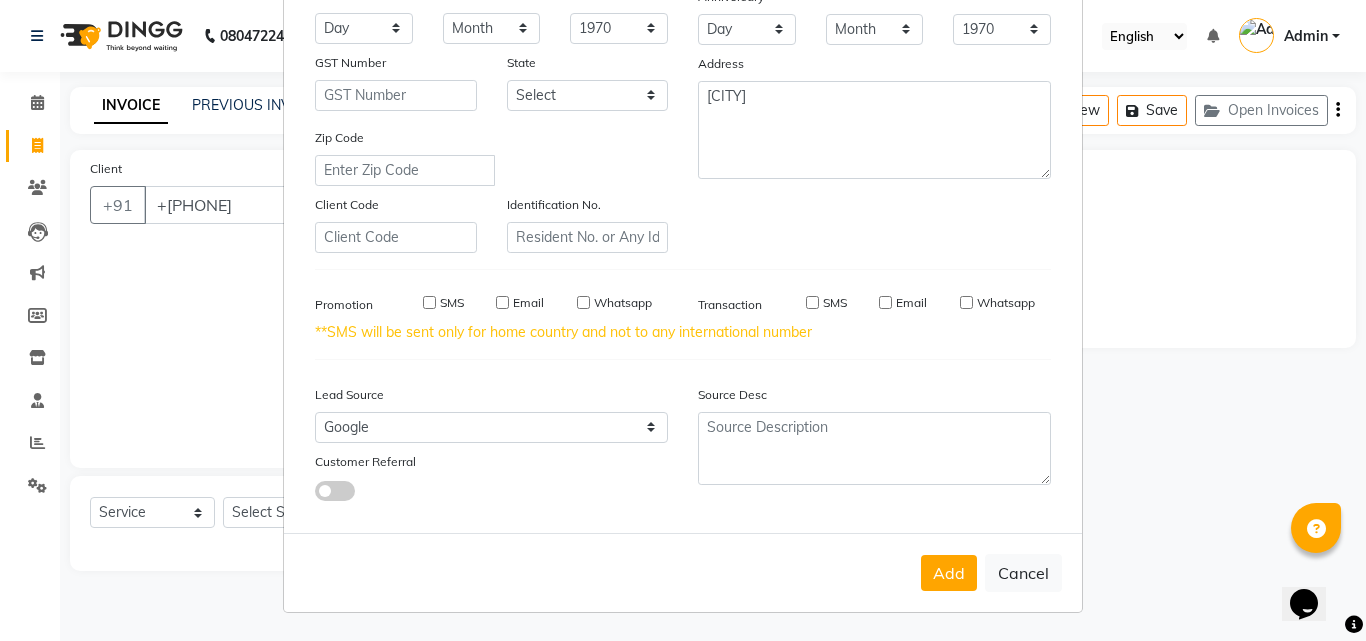 scroll, scrollTop: 0, scrollLeft: 0, axis: both 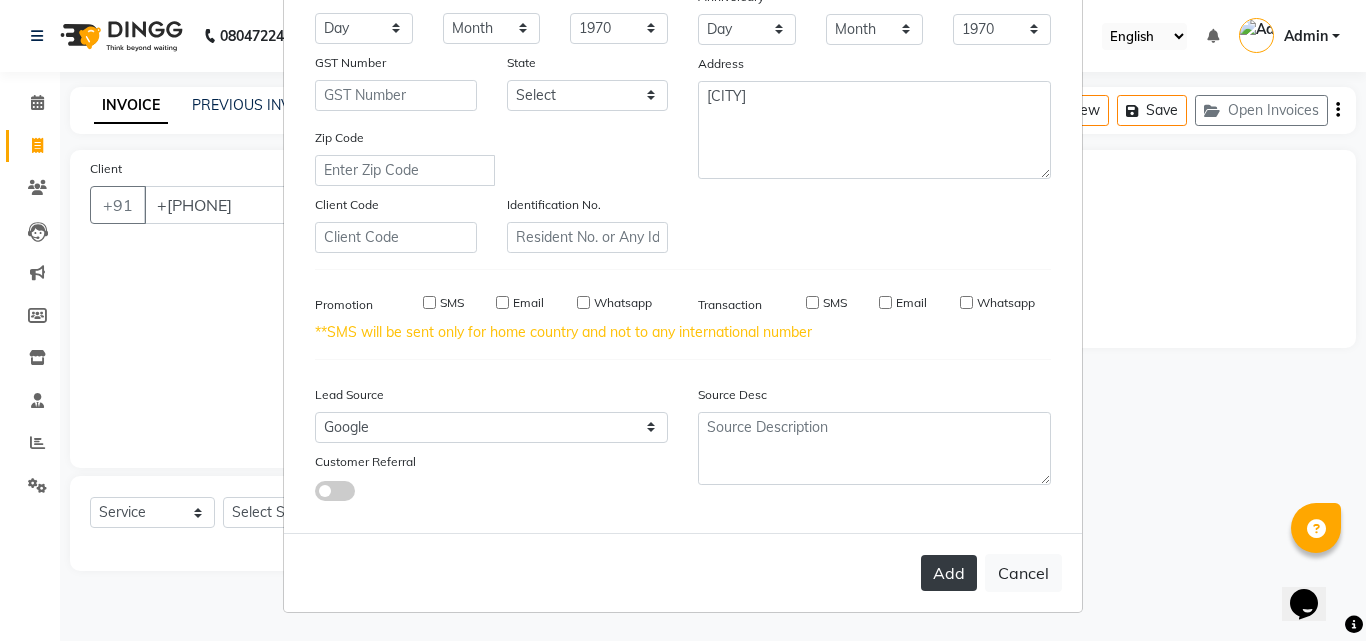 click on "Add" at bounding box center [949, 573] 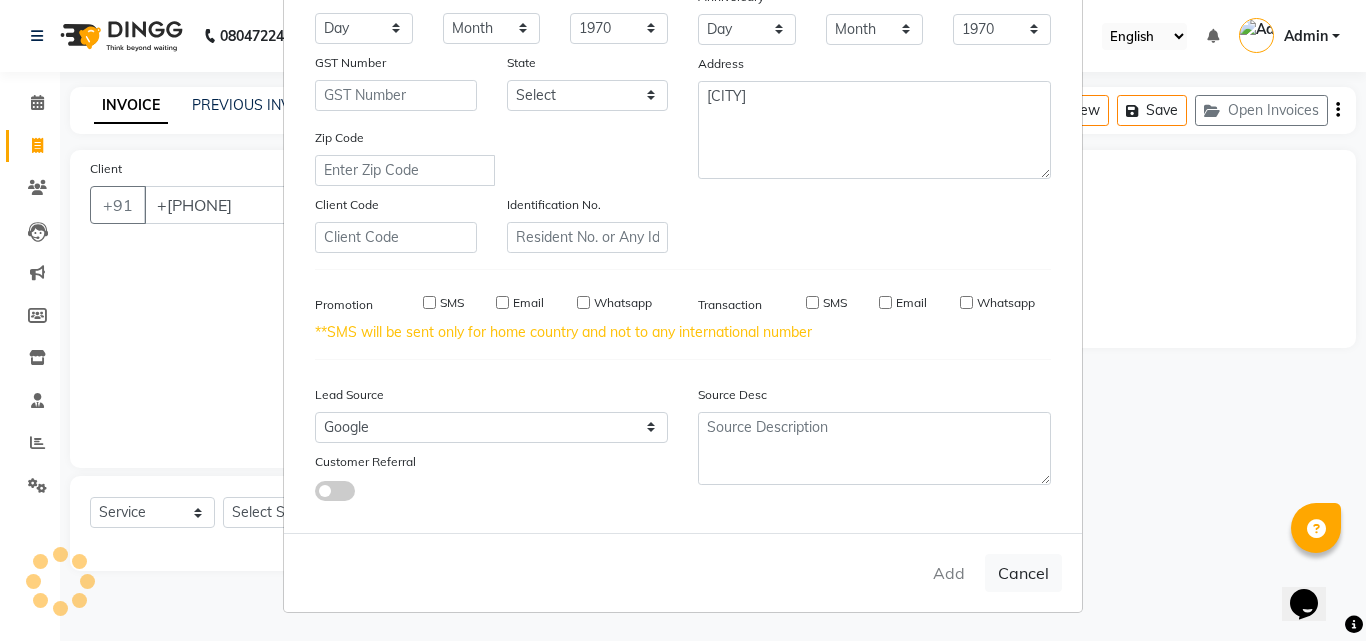 type on "[PHONE]" 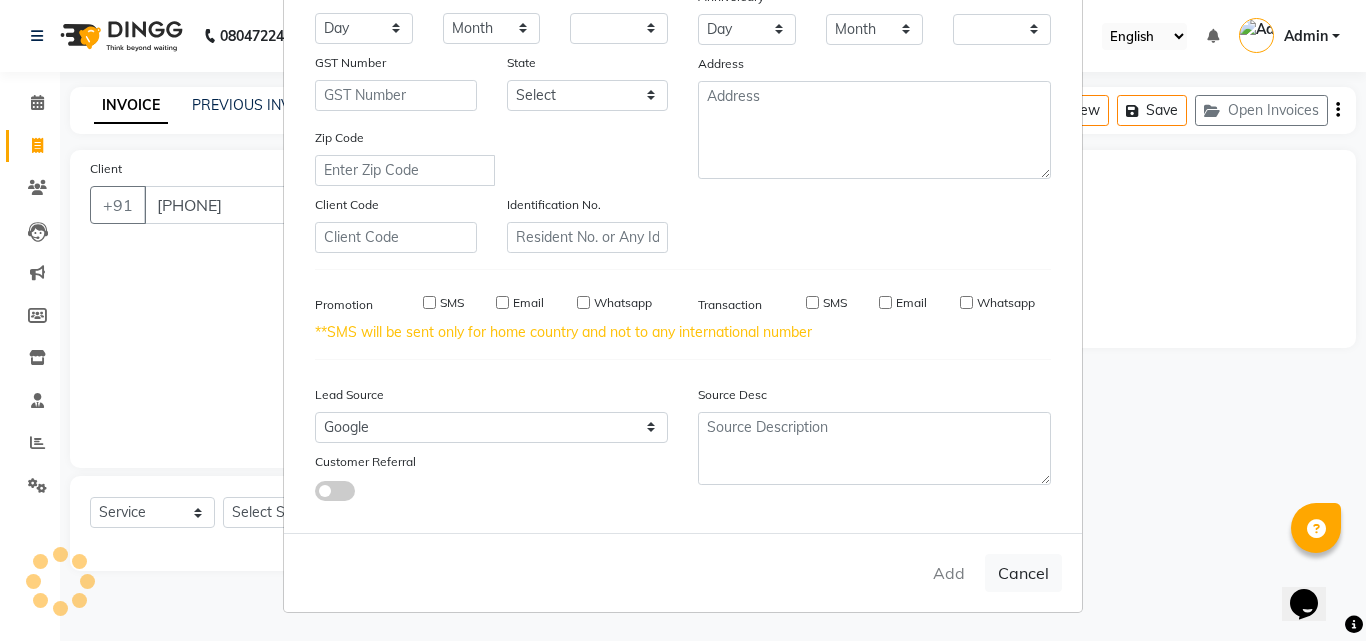 checkbox on "false" 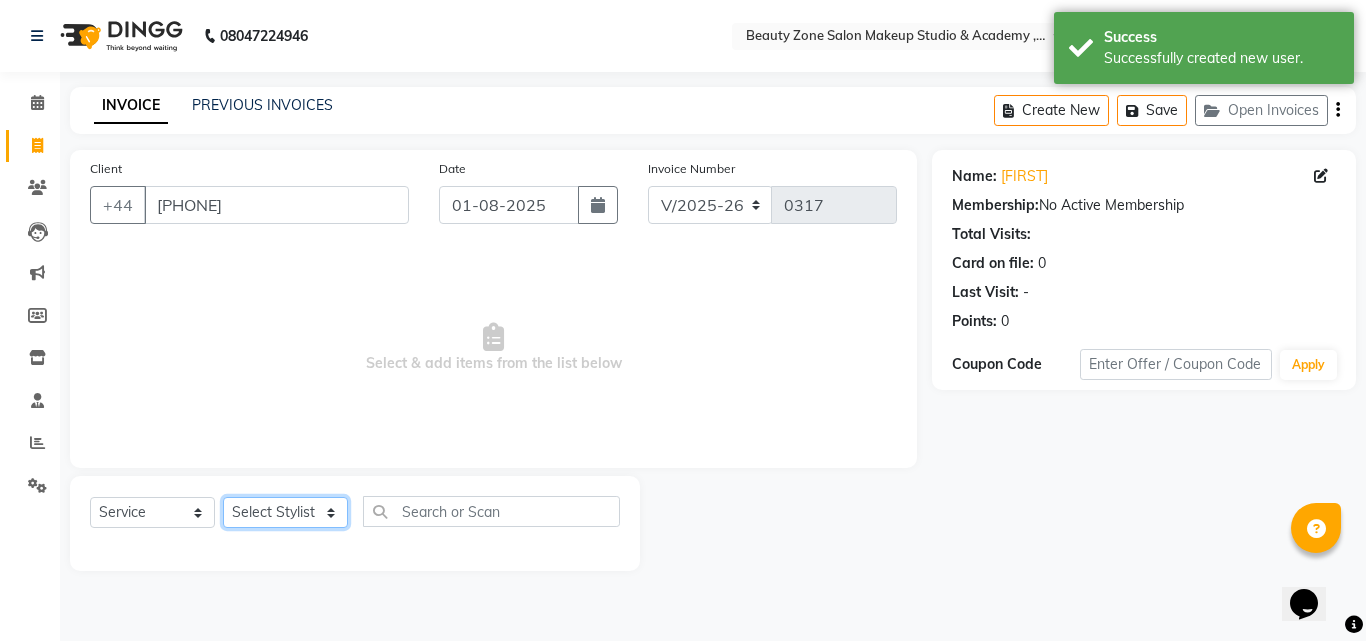 click on "Select Stylist Amol Walke Meghna Meshram Shivani Eknath Khade" 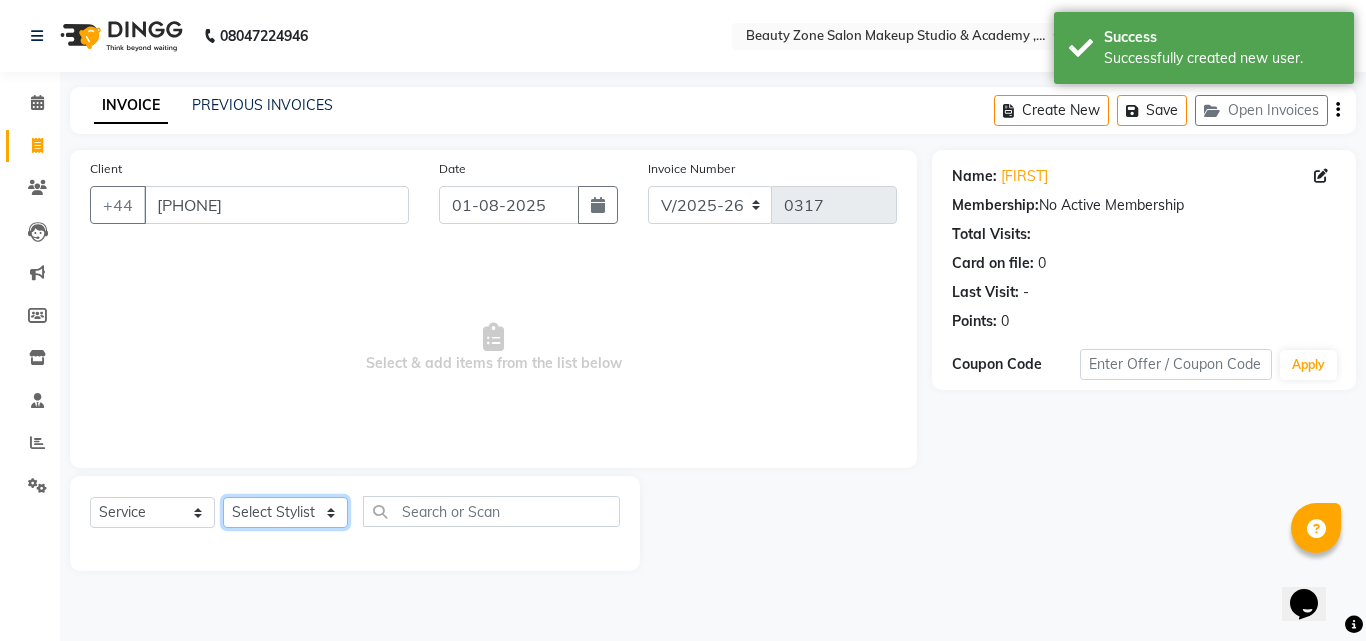 select on "26800" 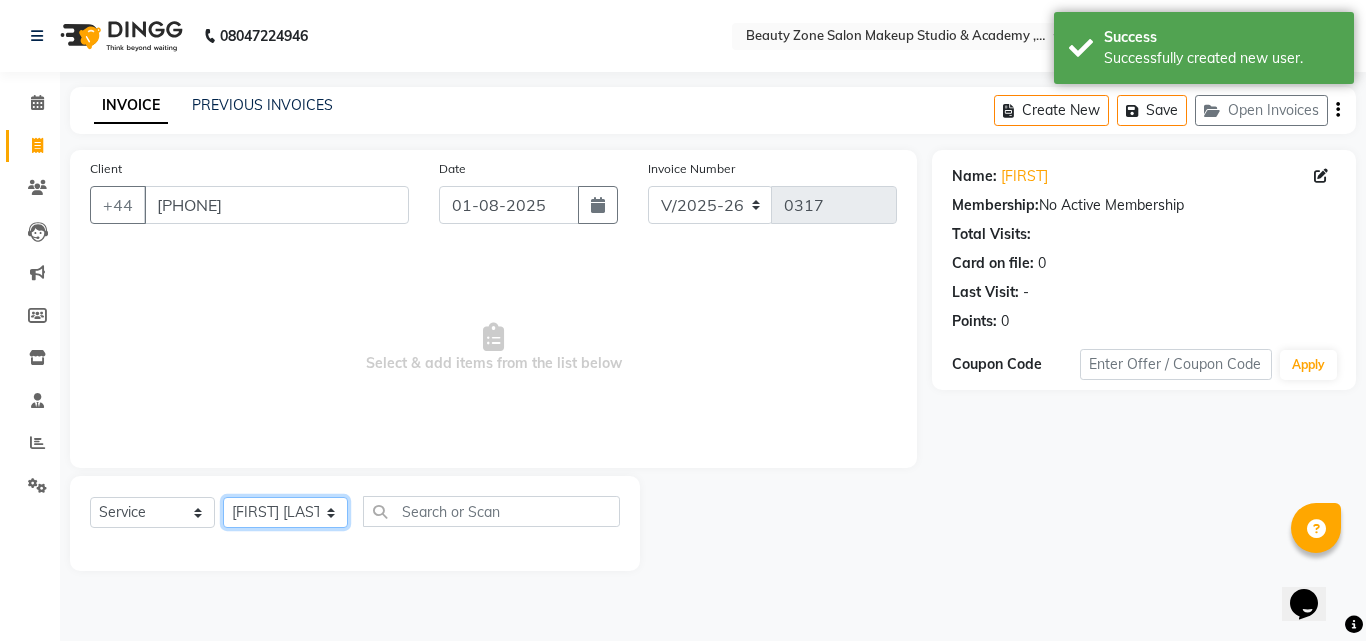 click on "Select Stylist Amol Walke Meghna Meshram Shivani Eknath Khade" 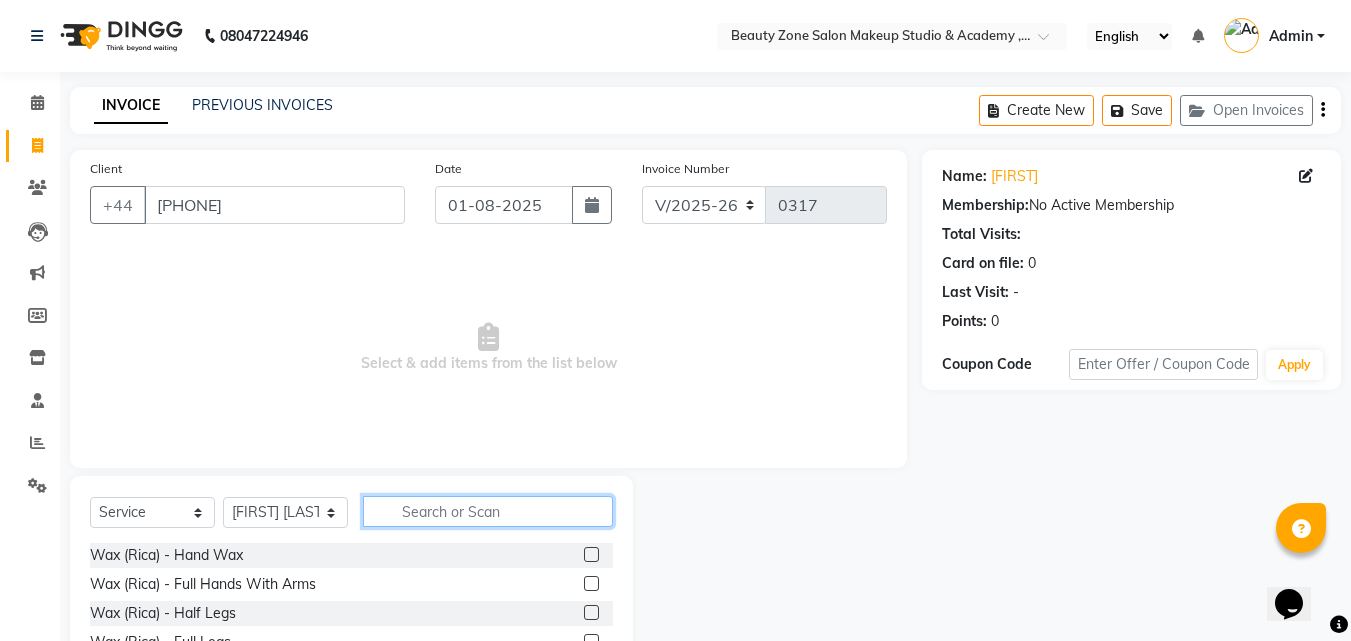 click 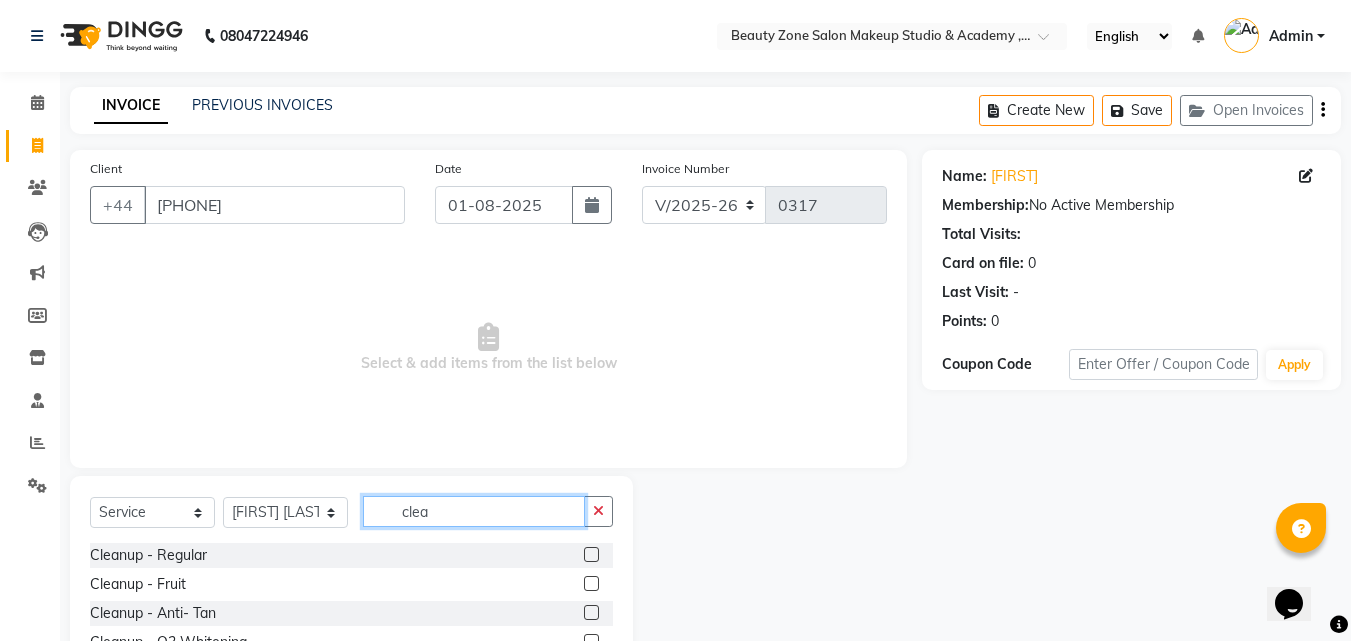 type on "clea" 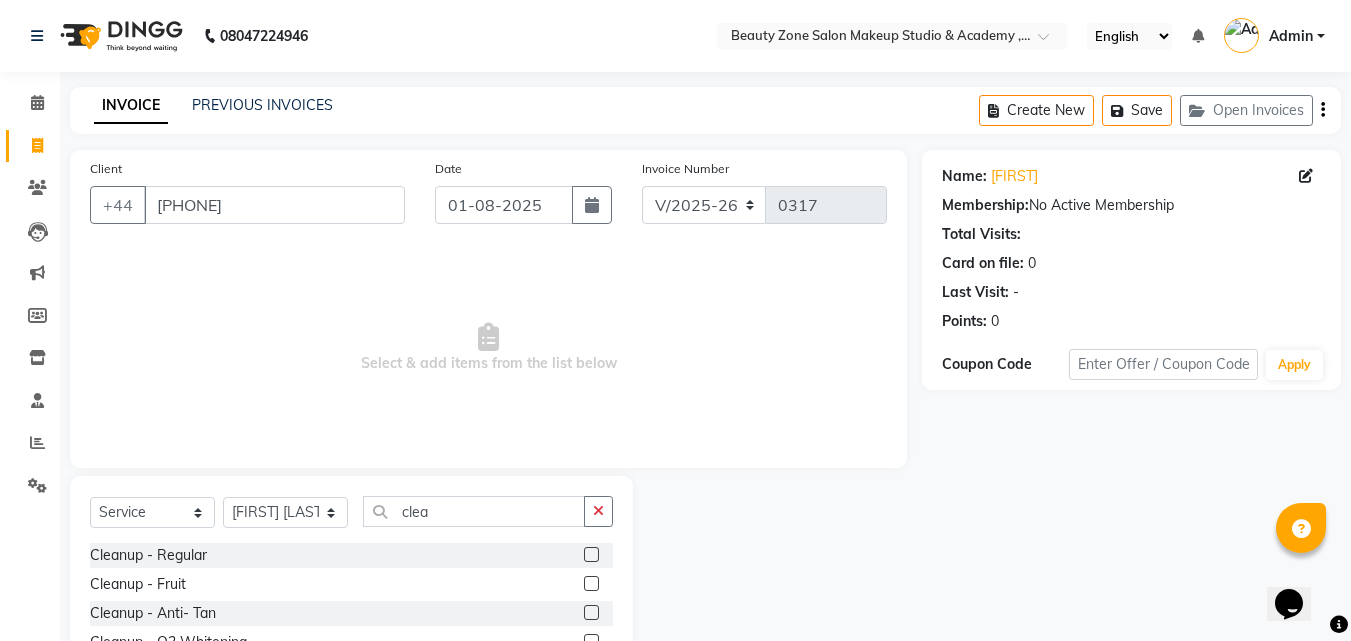 click 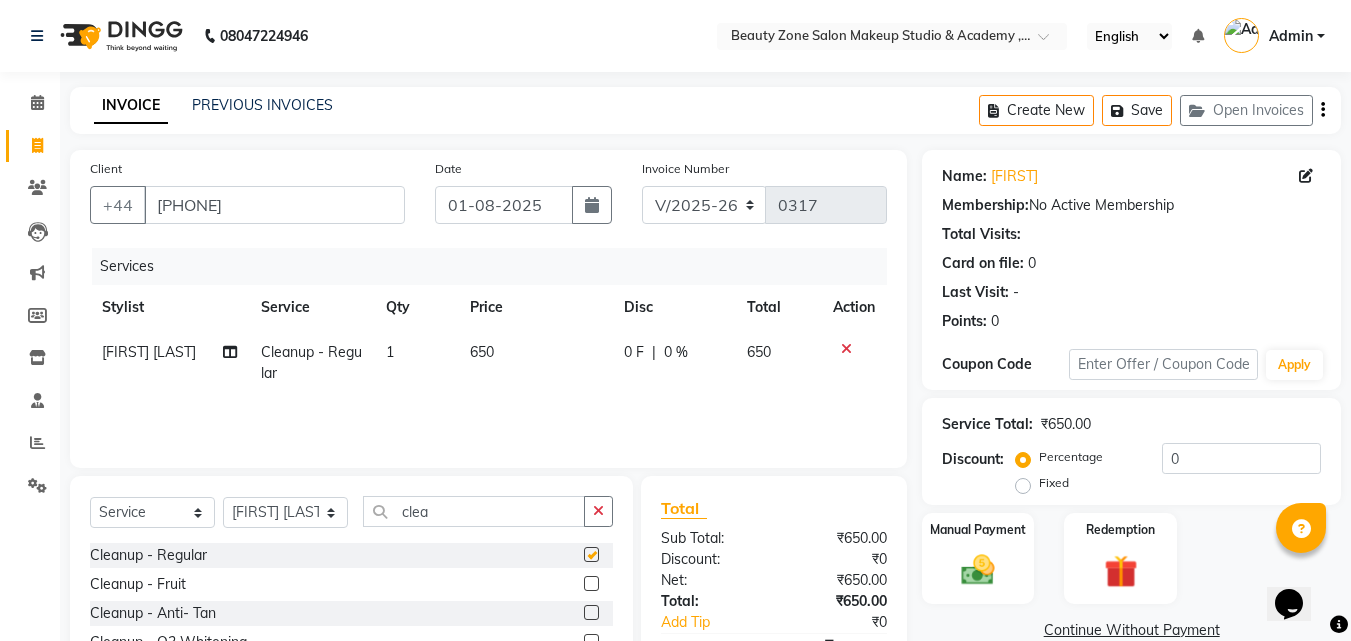 checkbox on "false" 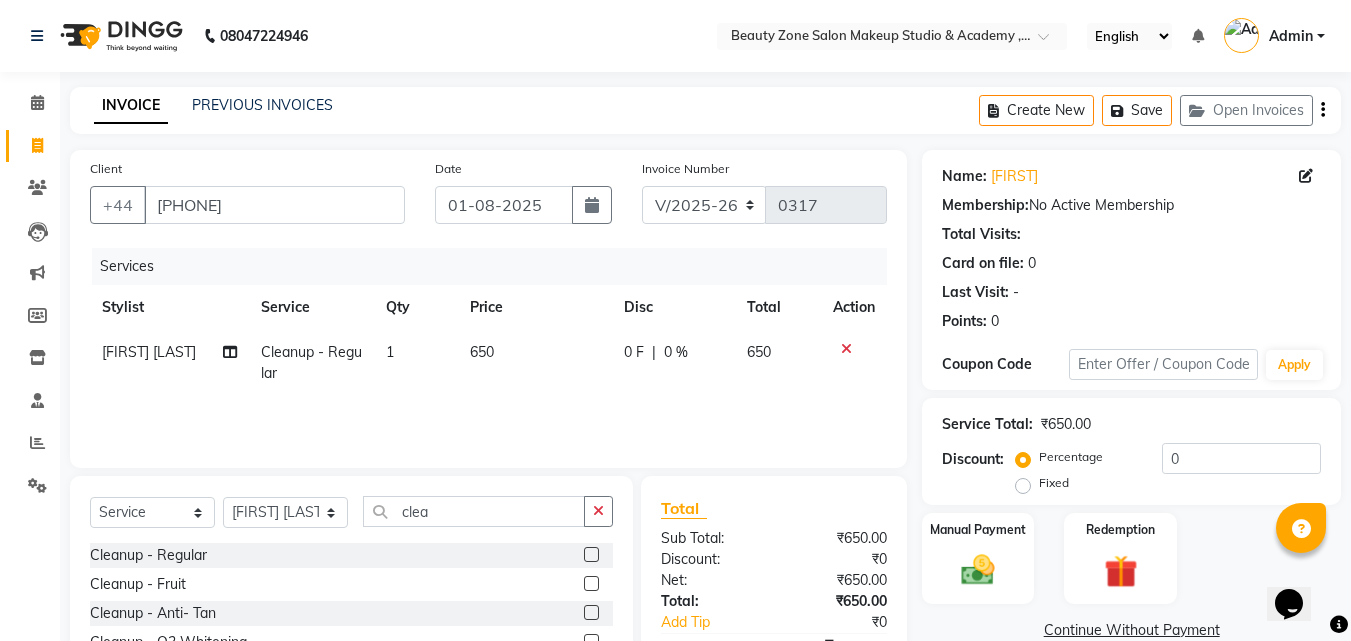 click on "Select Service Product Membership Package Voucher Prepaid Gift Card Select Stylist [FIRST] [LAST] [FIRST] [LAST] clea" 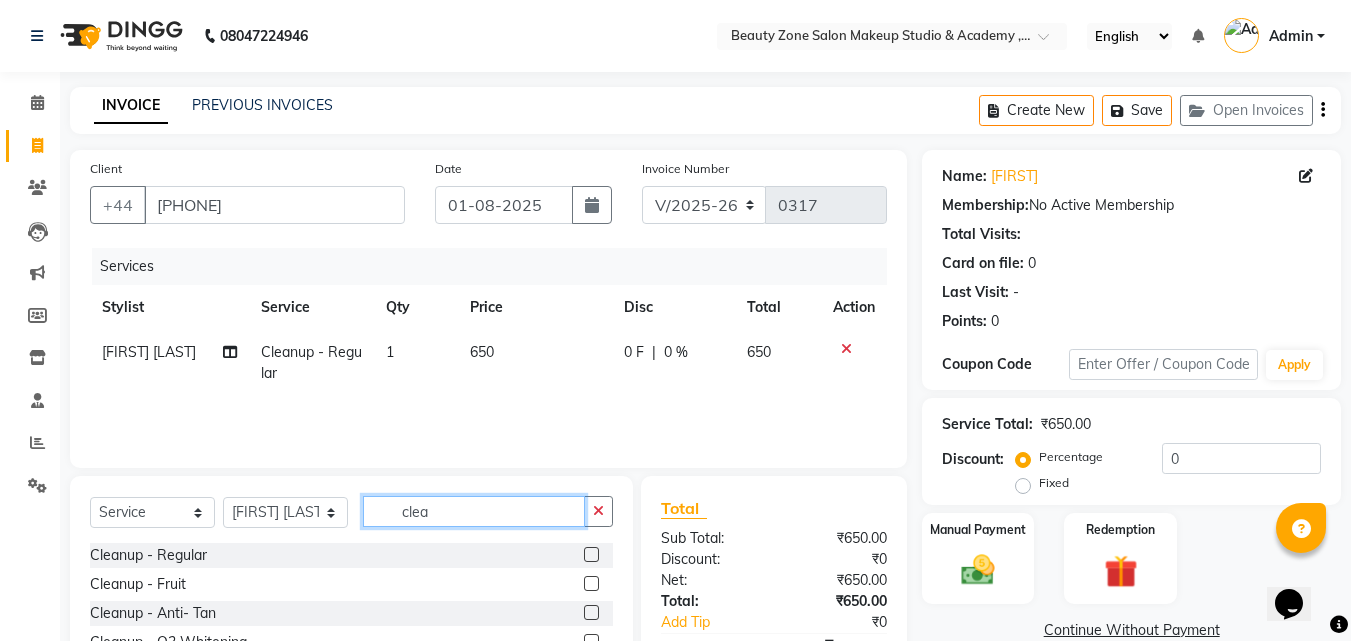 click on "clea" 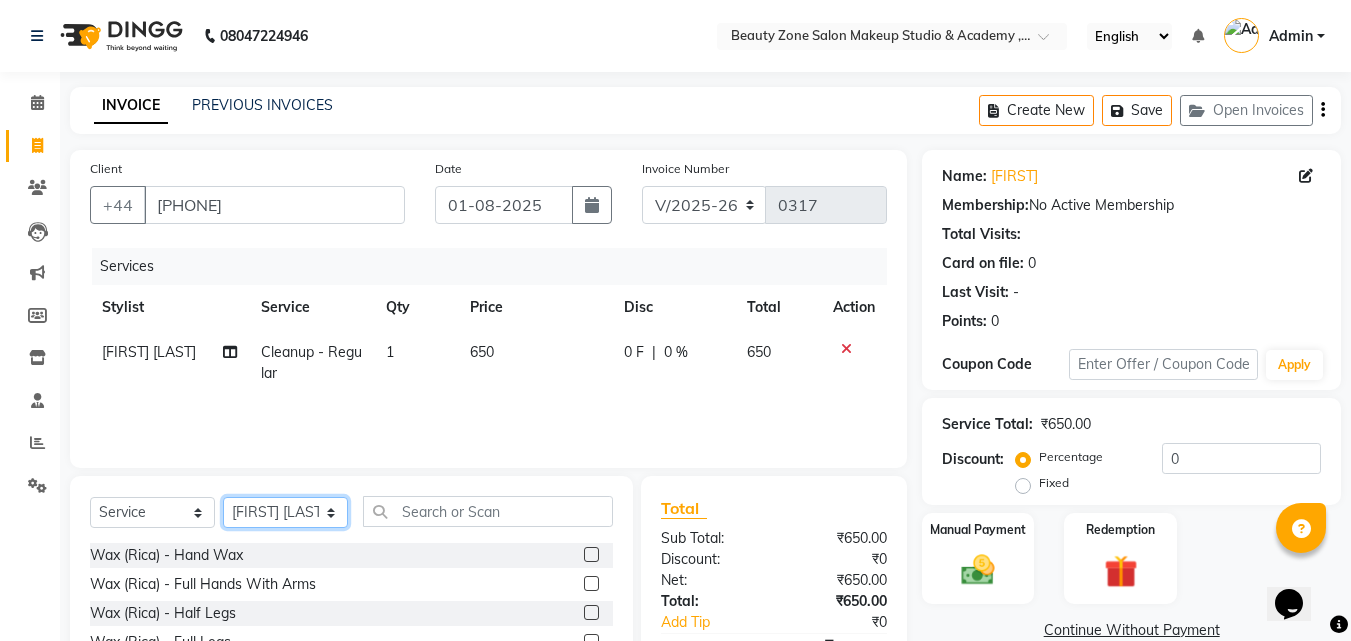 click on "Select Stylist Amol Walke Meghna Meshram Shivani Eknath Khade" 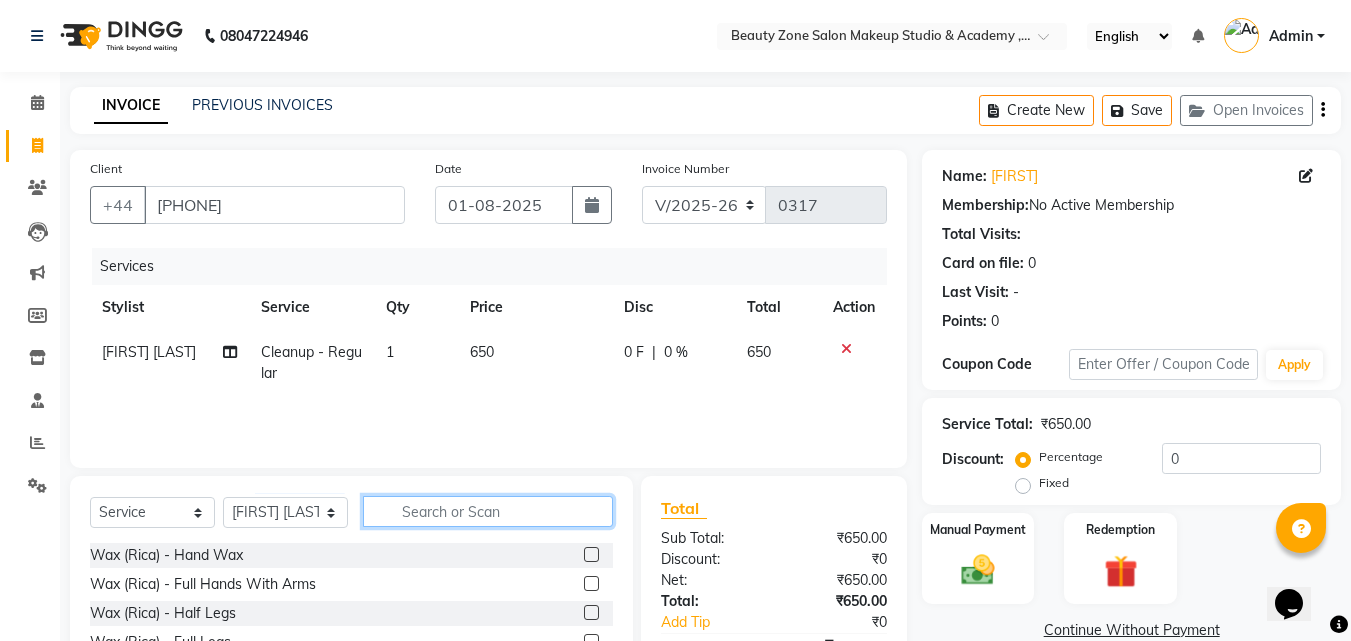 click 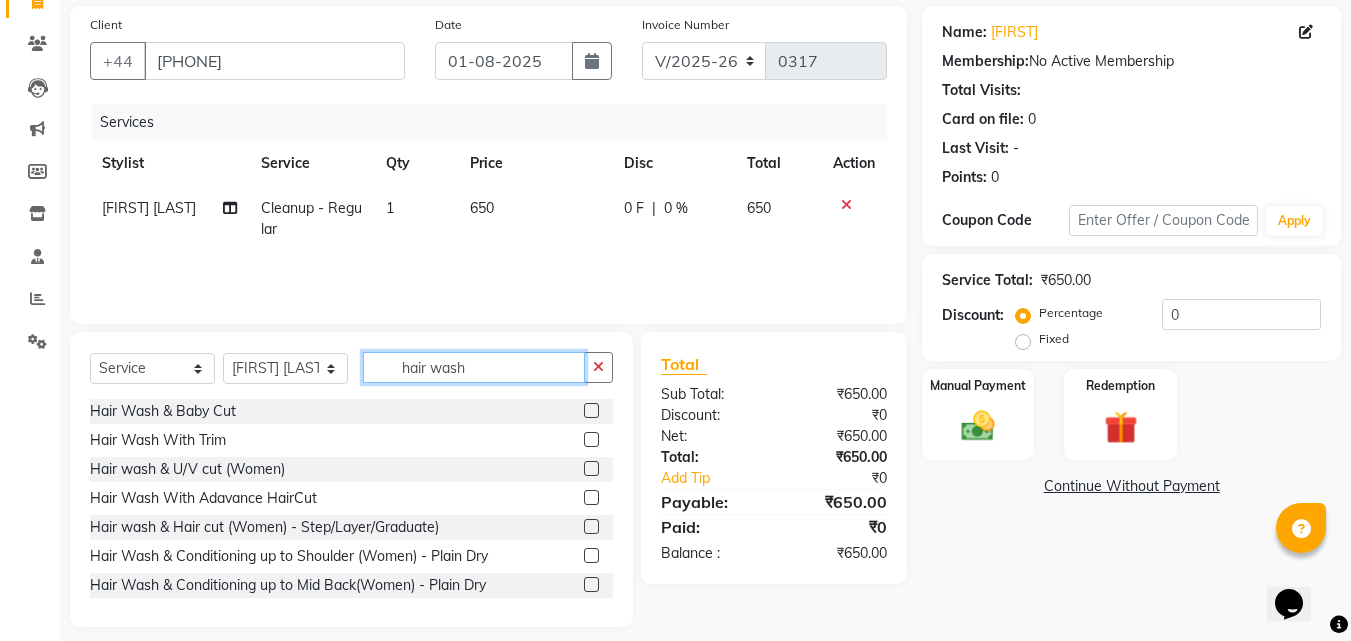 scroll, scrollTop: 160, scrollLeft: 0, axis: vertical 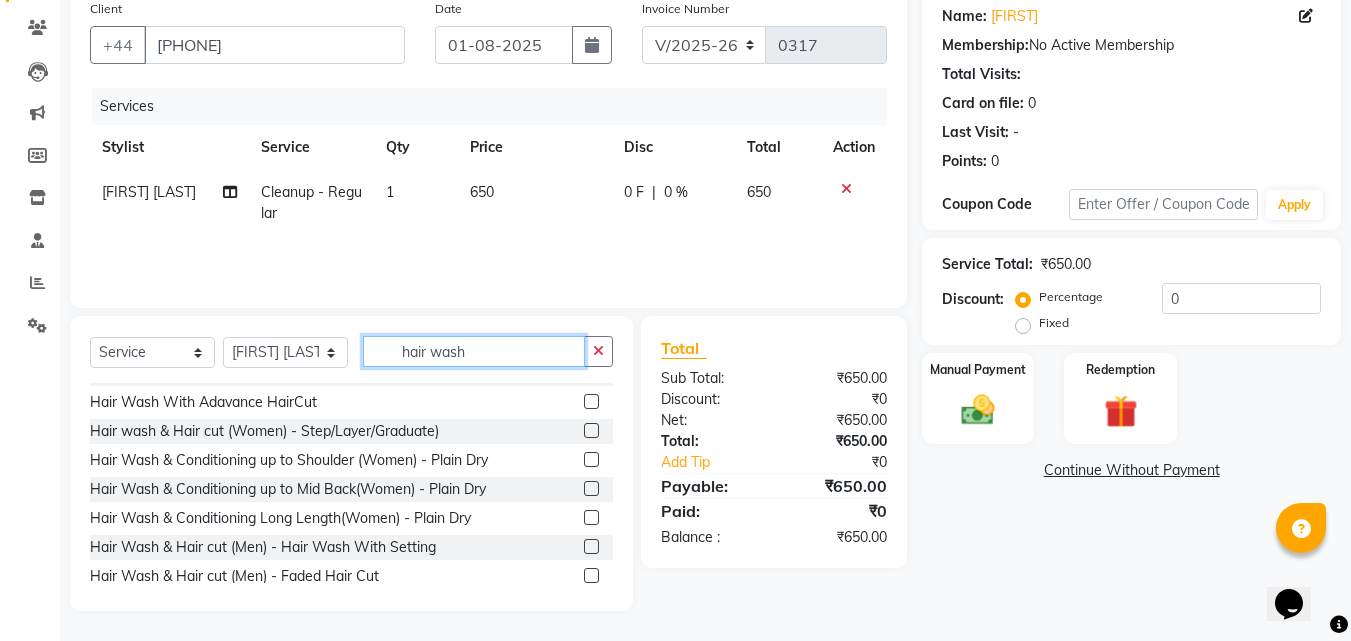type on "hair wash" 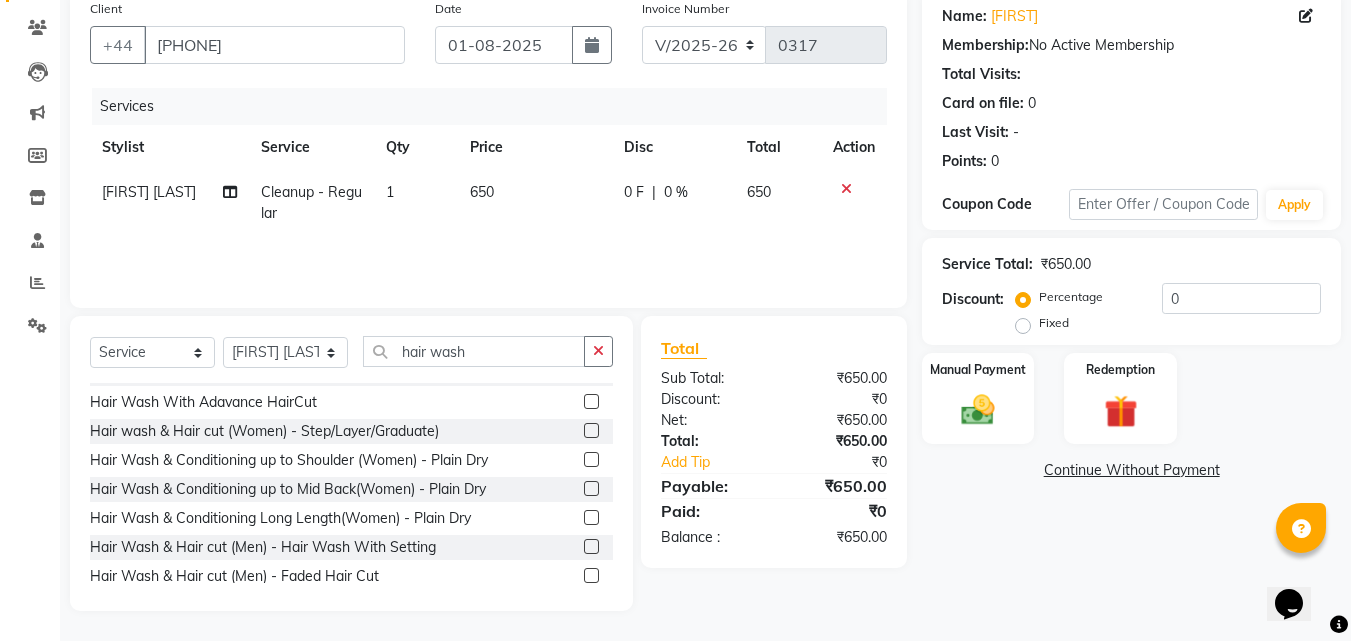 click 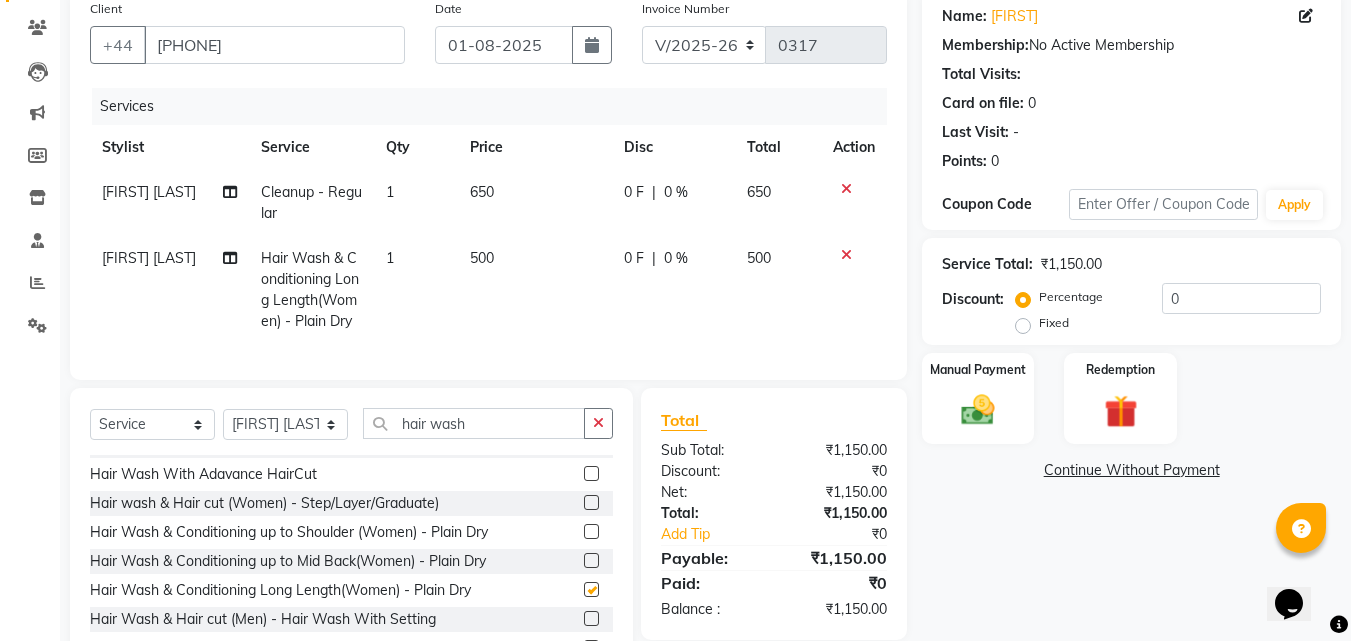 checkbox on "false" 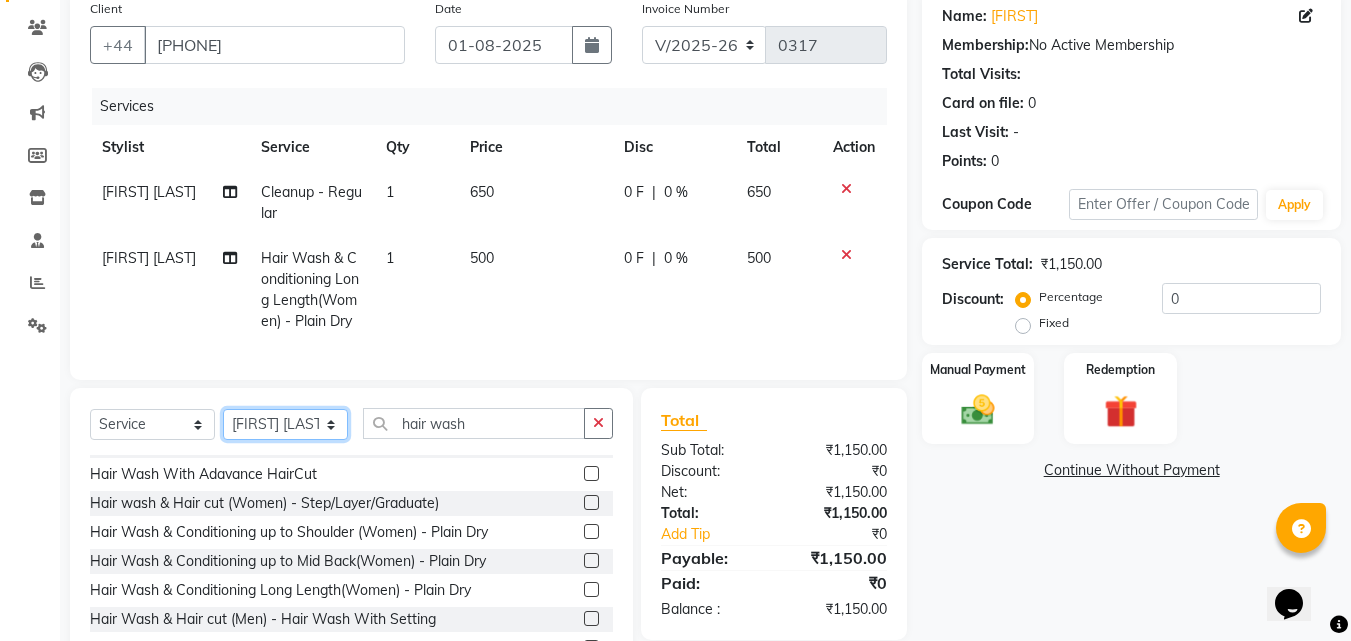 click on "Select Stylist Amol Walke Meghna Meshram Shivani Eknath Khade" 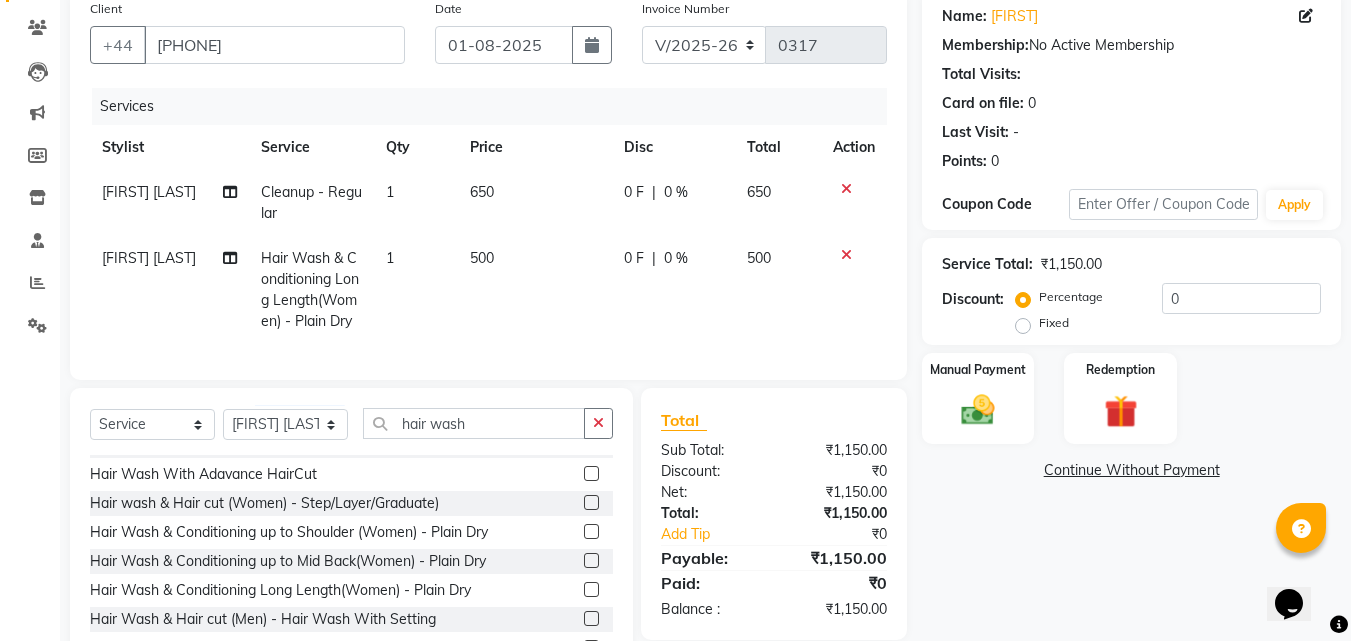 click on "0 F" 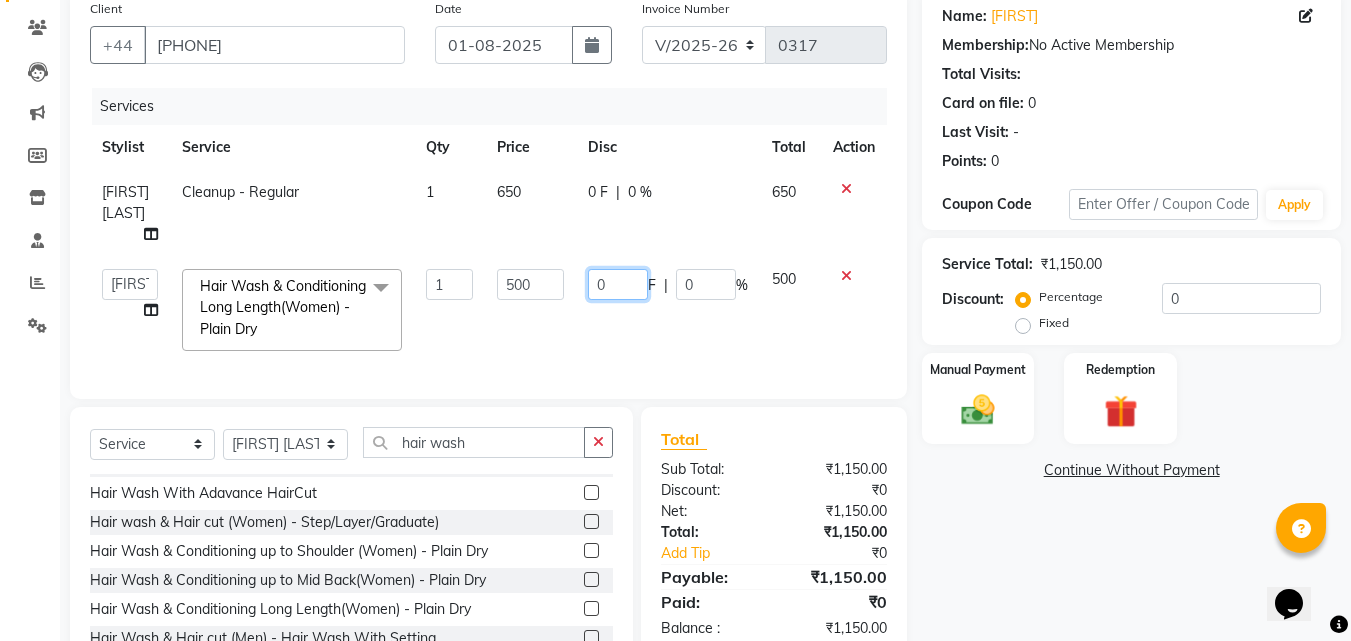 click on "0" 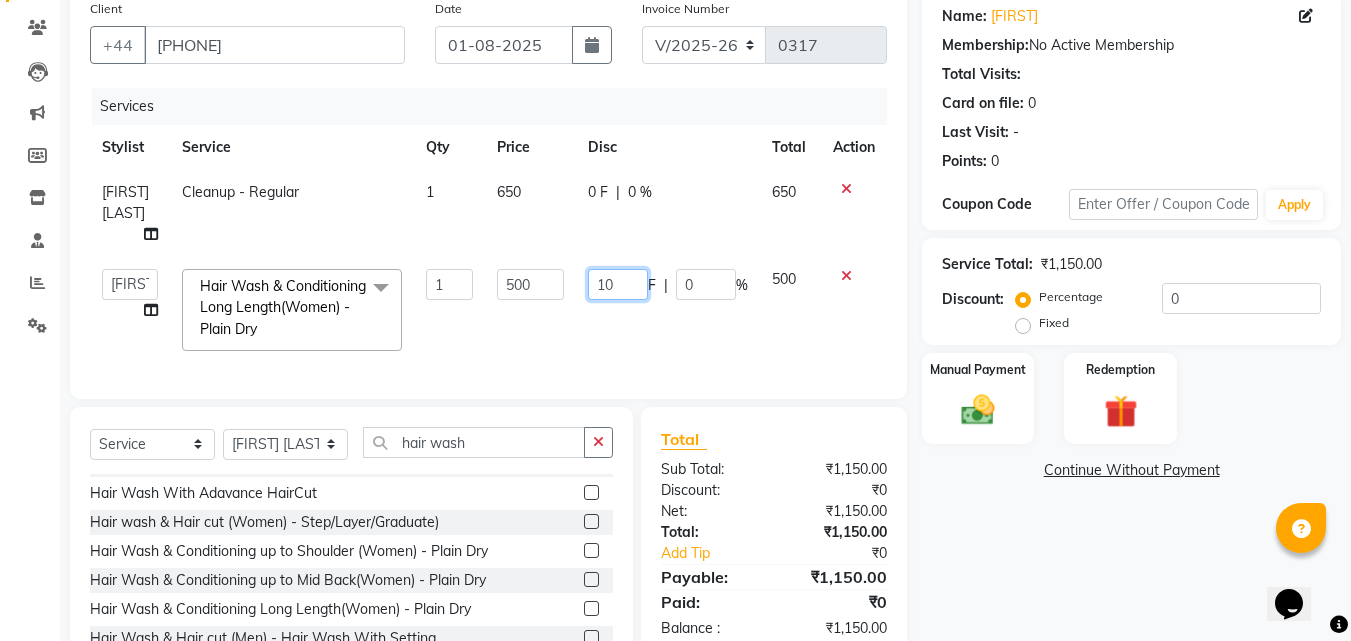 type on "100" 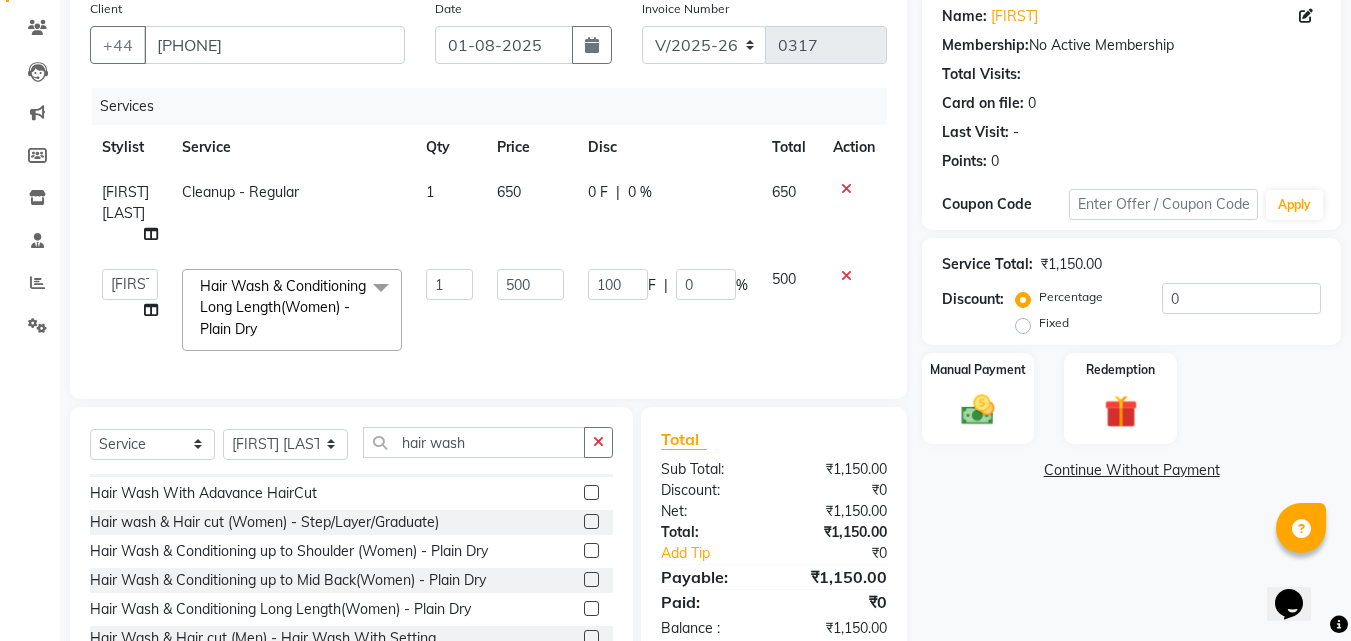 click on "[FIRST] [LAST] [FIRST] [LAST] [FIRST] [LAST] Hair Wash & Conditioning Long Length(Women) - Plain Dry x Wax (Rica) - Hand Wax Wax (Rica) - Full Hands With Arms Wax (Rica) - Half Legs Wax (Rica) - Full Legs Wax (Rica) - Half Back Wax (Rica) - Full Back Wax (Rica) - Midriff Wax (Rica) - Full Front Wax (Rica) - Peel Off- Underarms Wax (Rica) -full Hand, leg and Underarms Wax (Rica) - Full Body Full Body Full Arms, Full Leg with chocolate underarms} Wax (Rica) -full Hand, leg With Chocolet Underarms Wax (Rica) -Blouse line Wax (Rica) -Buttocks Wax Full Leg(Men) Color Applivation Or Wash Baby Shower Makeup Threading - Eyebrows Threading - Upper Lips Threading - Lower Lips Threading - Chin Threading - Forehead Threading - Double Chin Threading - Side Locks (Depends) Threading - Face Threading Threading - (Eyebrows with bean wax) Rejuvenating Mask Anti - Tan Pack Quick Glow Mask Anti Smoothning Mask O3+ Detox Mask O3+ Whitening Mask Threading - Neck Per Tip 1" 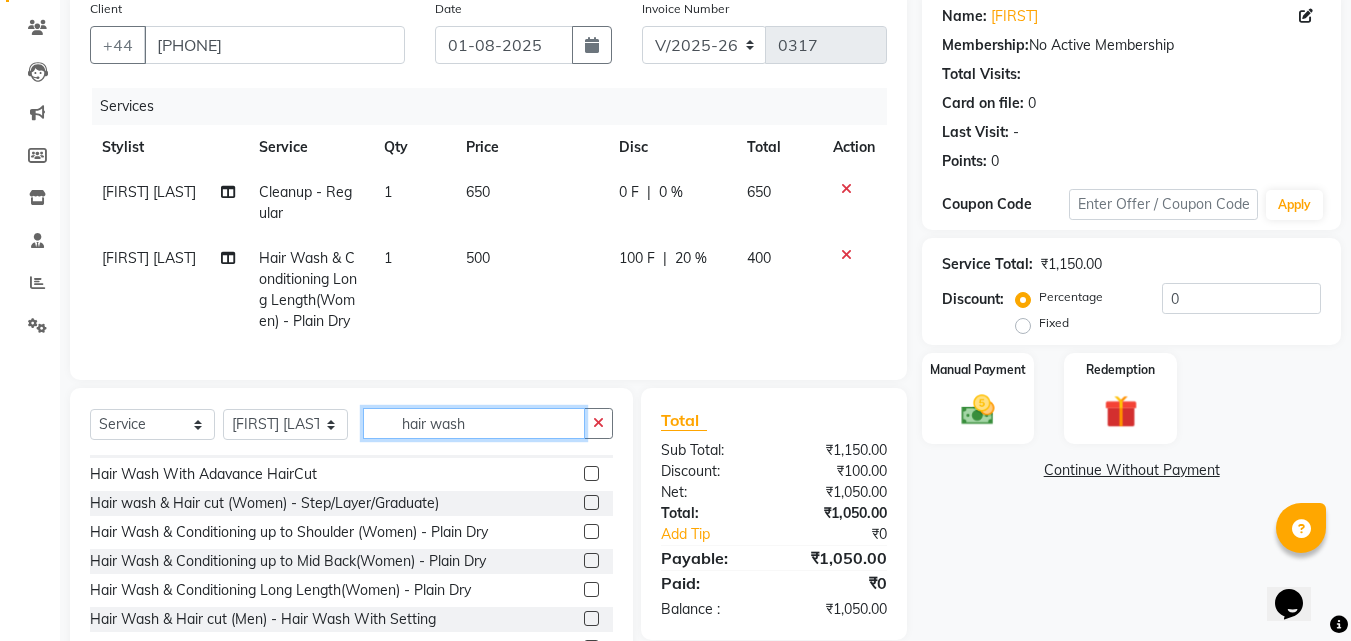 click on "hair wash" 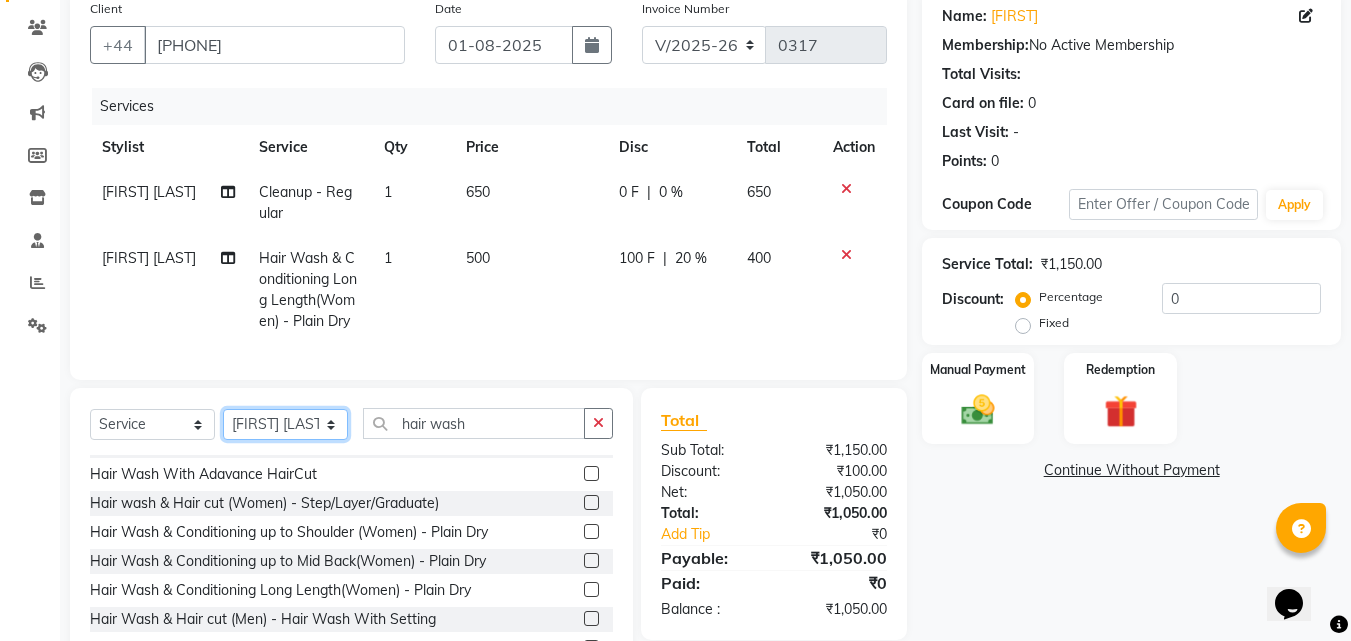 click on "Select Stylist Amol Walke Meghna Meshram Shivani Eknath Khade" 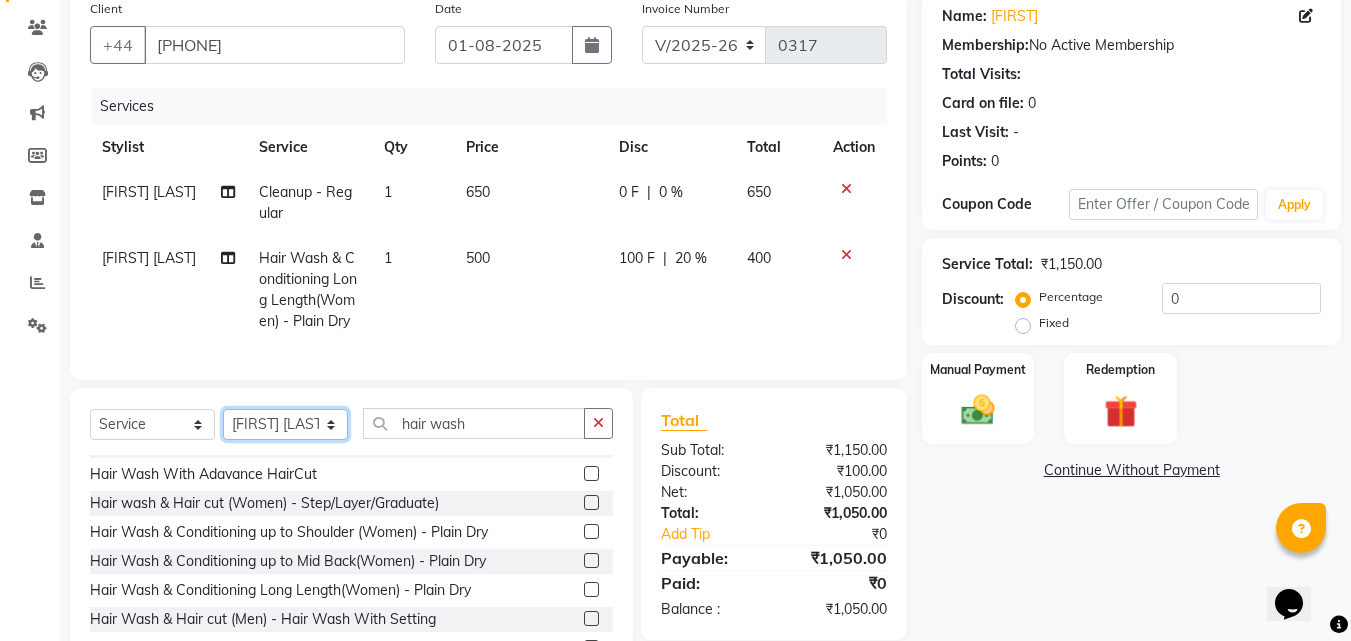 click on "Select Stylist Amol Walke Meghna Meshram Shivani Eknath Khade" 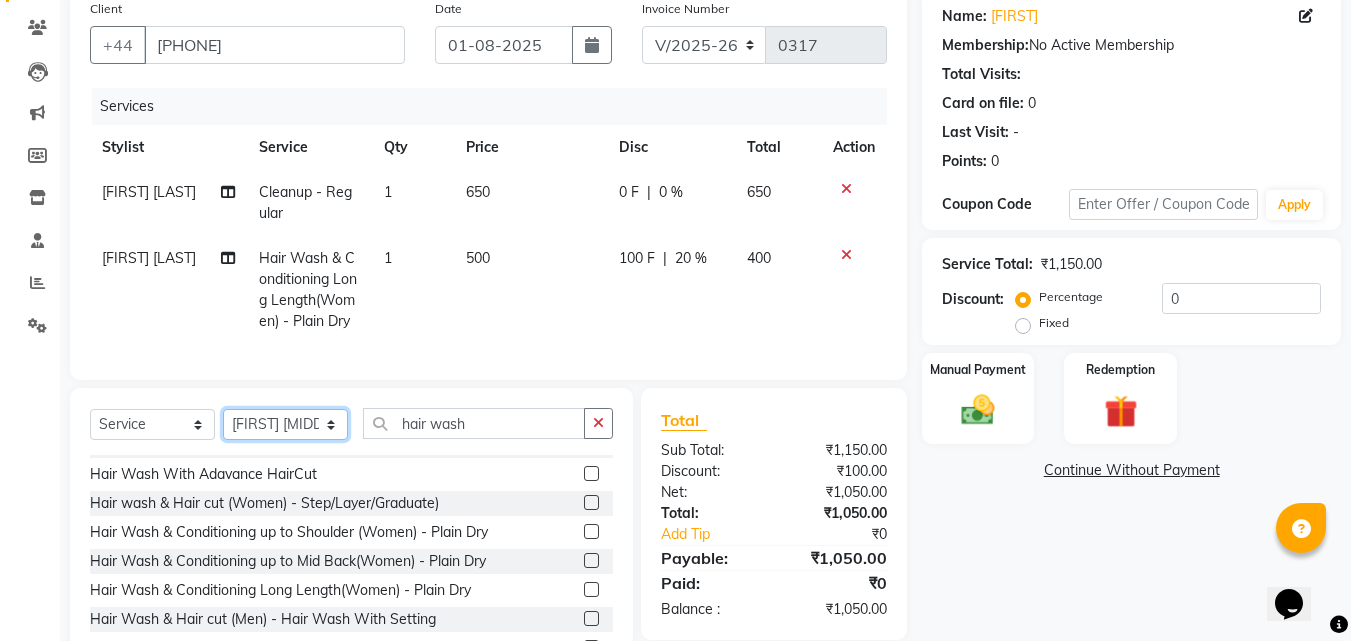 click on "Select Stylist Amol Walke Meghna Meshram Shivani Eknath Khade" 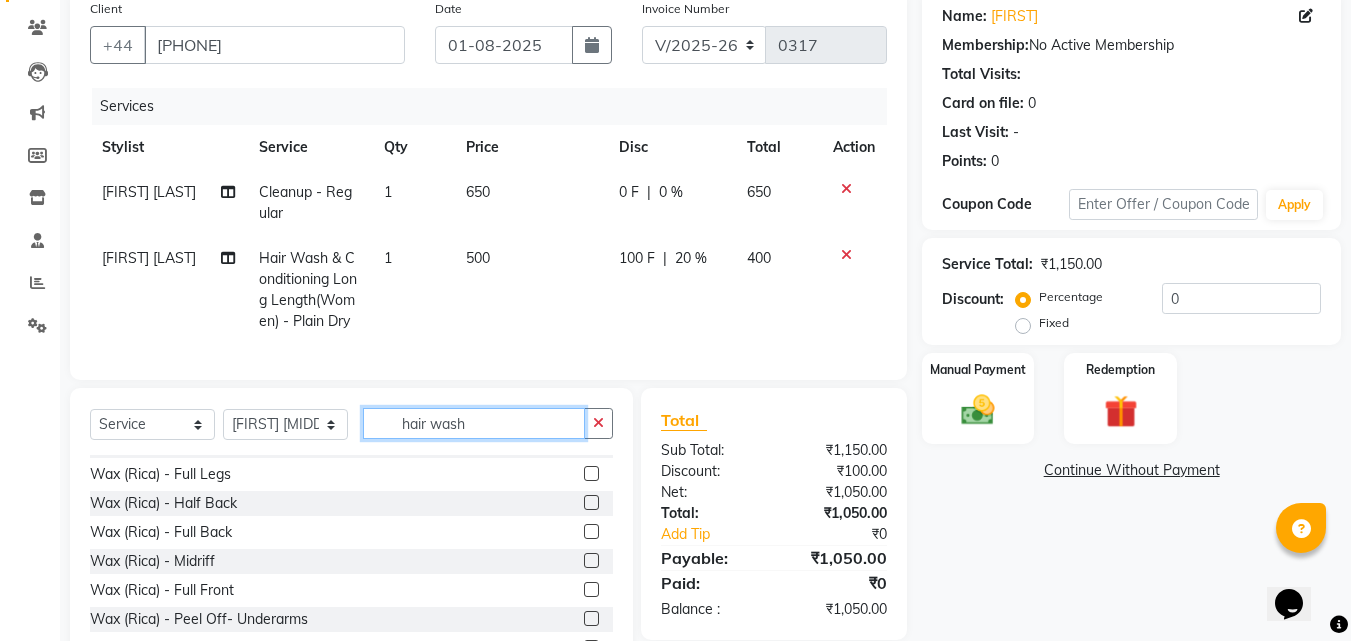 click on "hair wash" 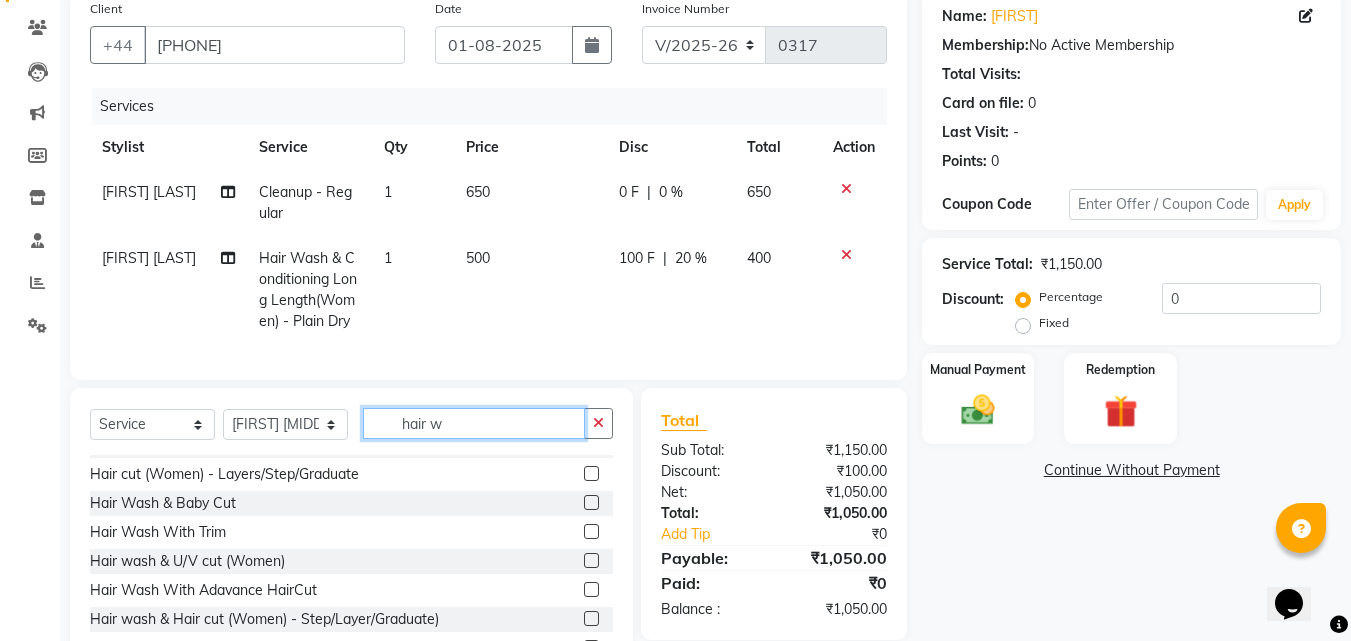 scroll, scrollTop: 196, scrollLeft: 0, axis: vertical 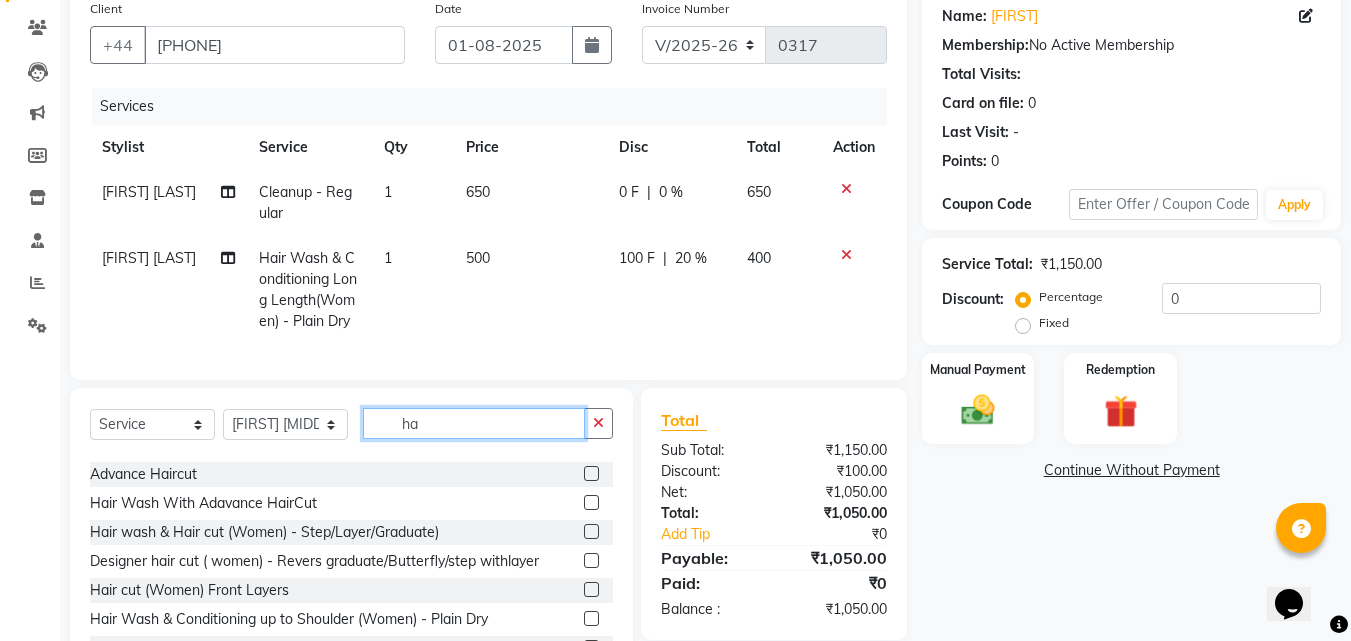 type on "h" 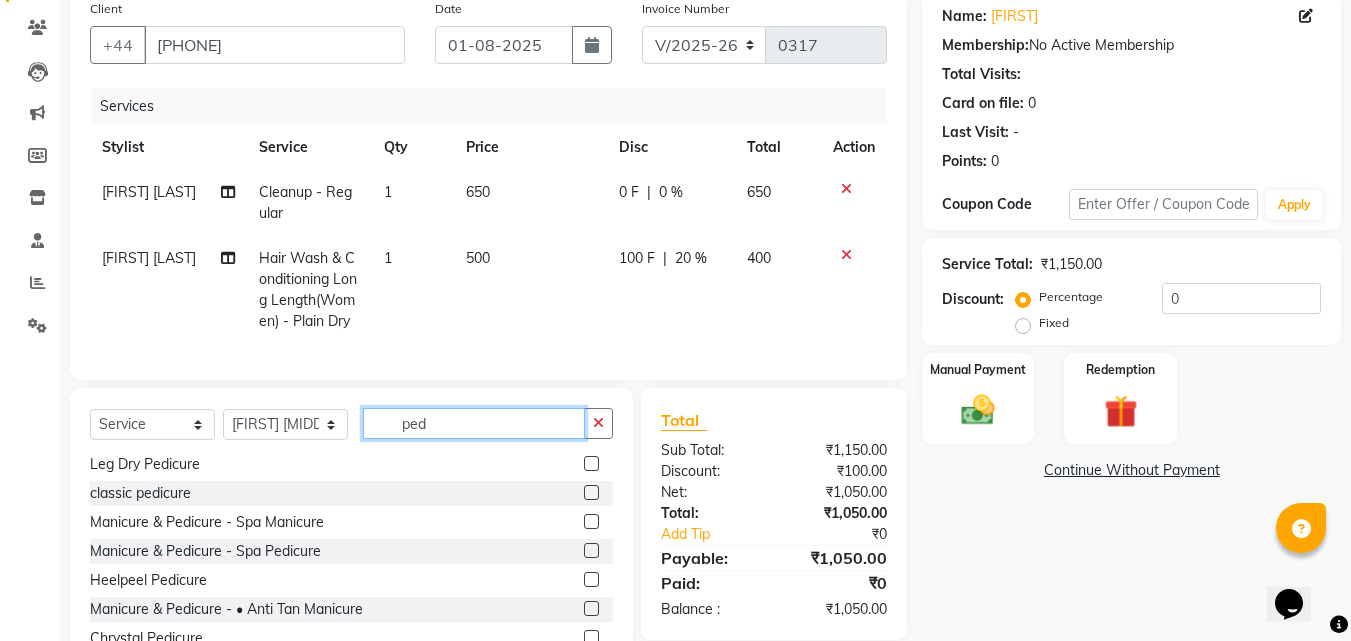 scroll, scrollTop: 0, scrollLeft: 0, axis: both 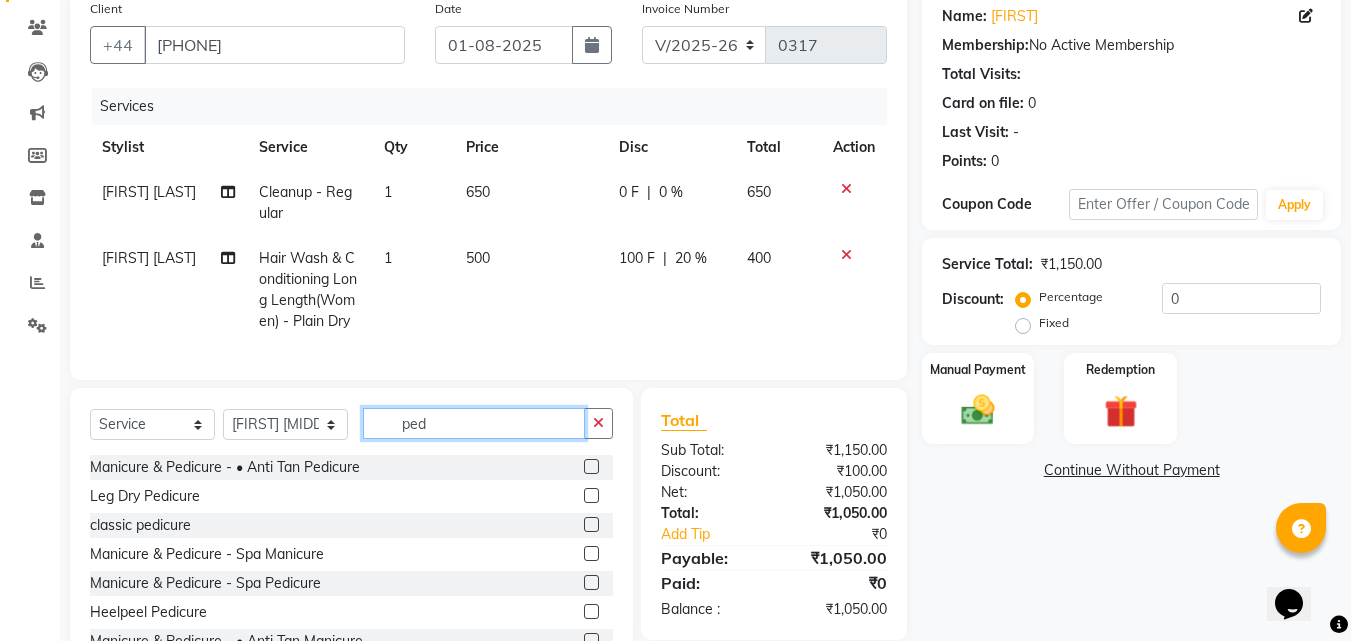 type on "ped" 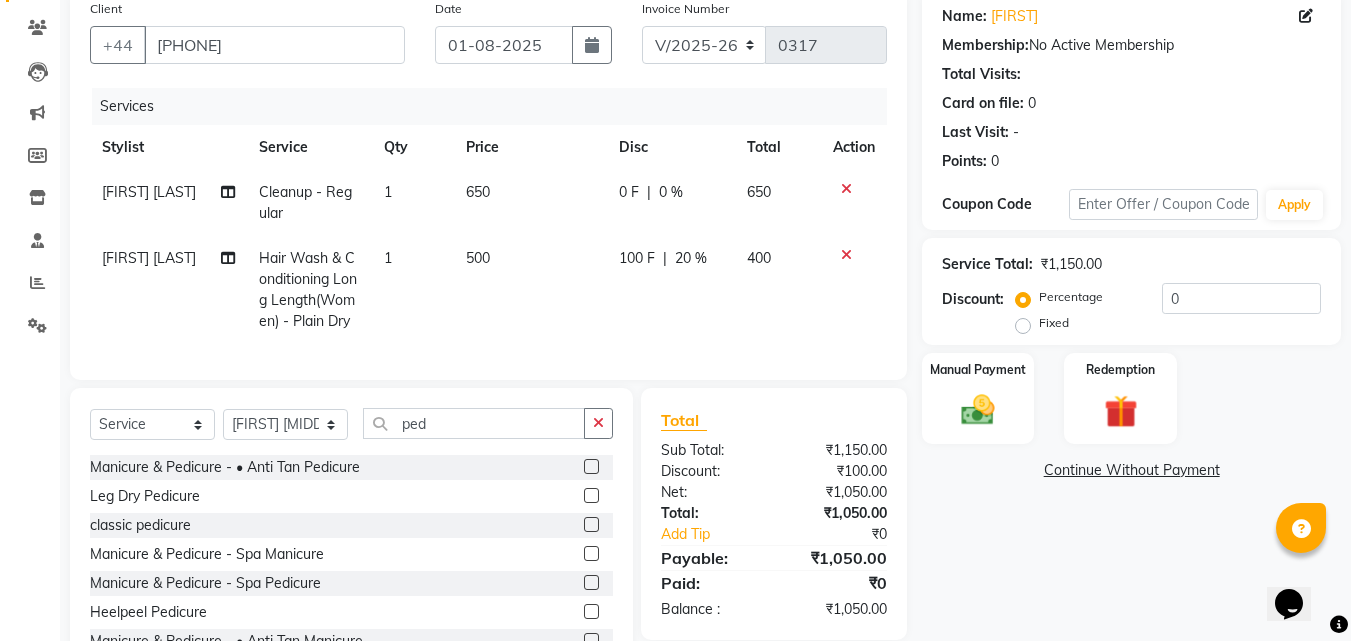 click 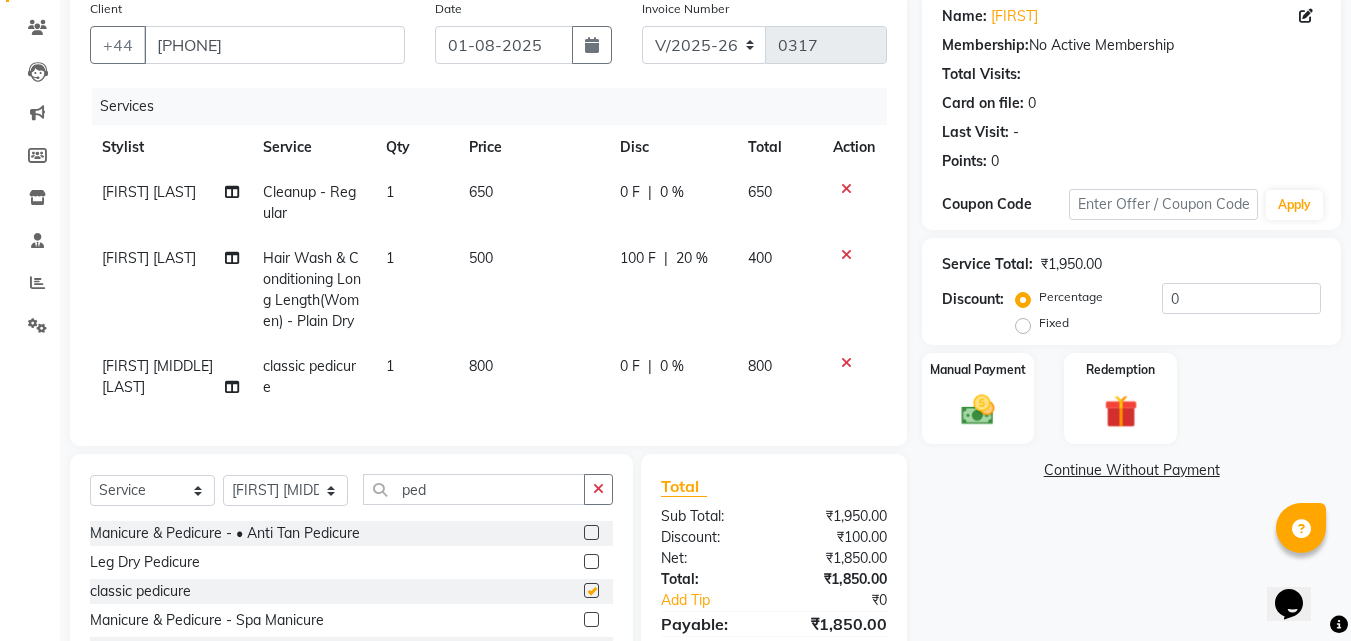 checkbox on "false" 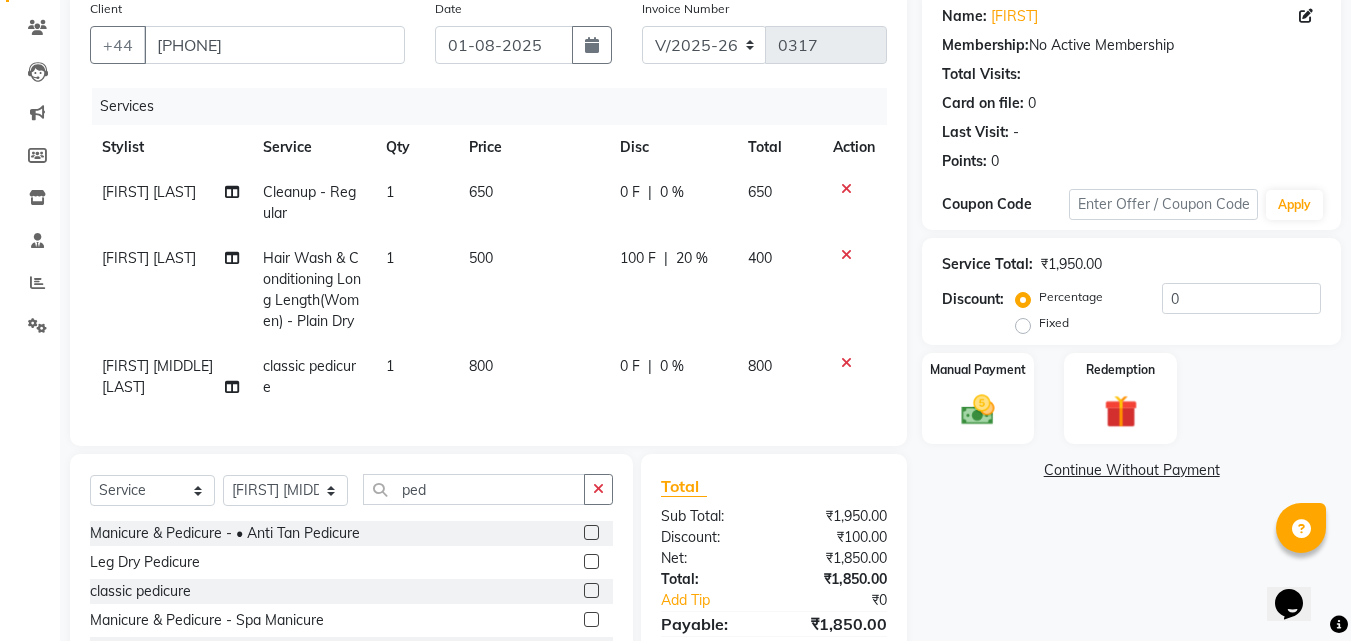 click on "0 F" 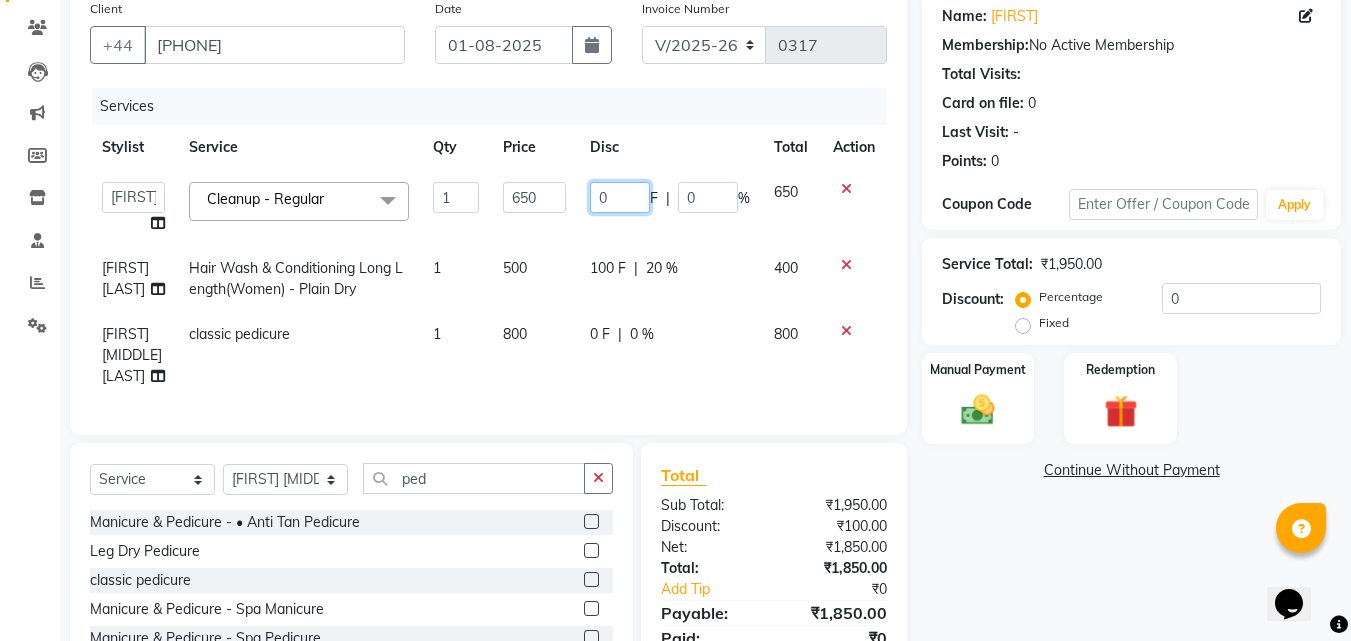 click on "0" 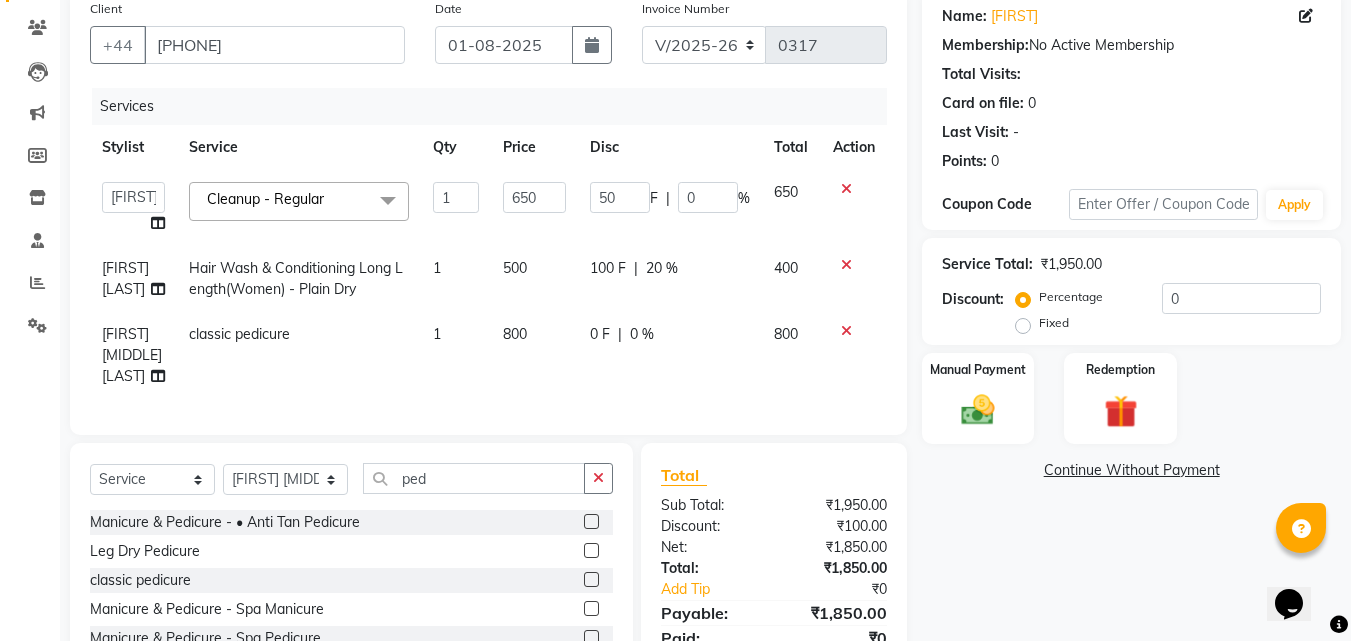 click on "Name: [FIRST] Membership: No Active Membership Total Visits: Card on file: 0 Last Visit: - Points: 0 Coupon Code Apply Service Total: ₹1,950.00 Discount: Percentage Fixed 0 Manual Payment Redemption Continue Without Payment" 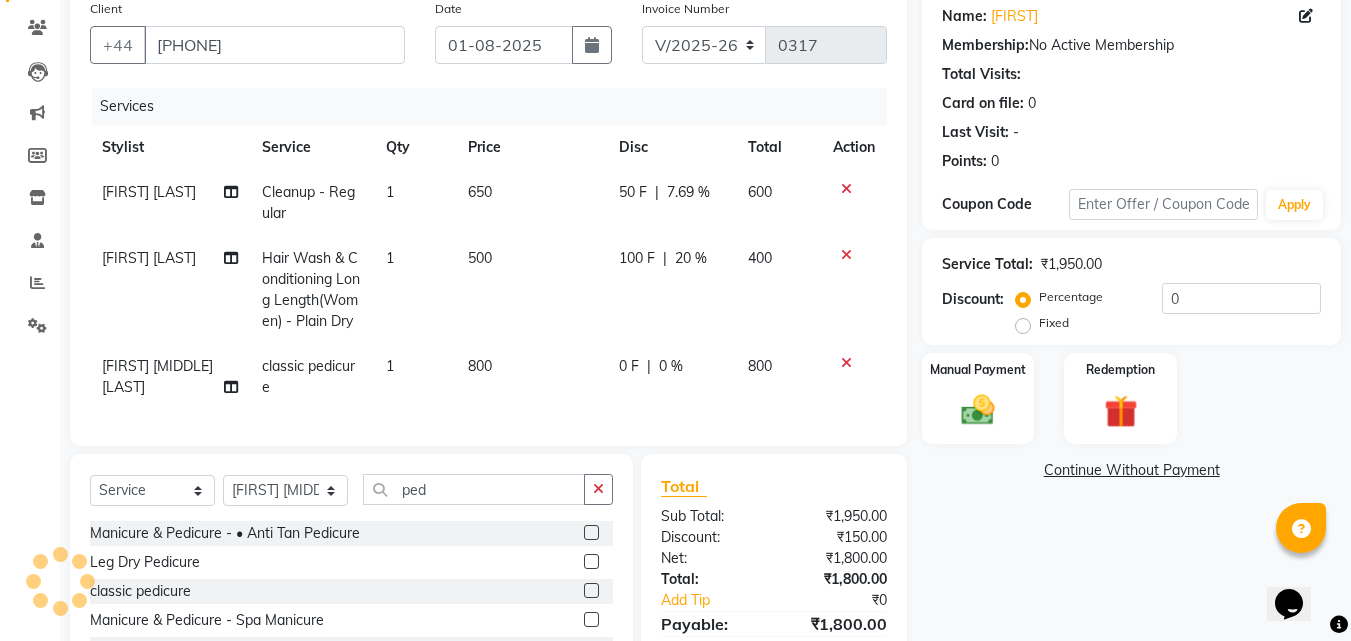 click on "0 F | 0 %" 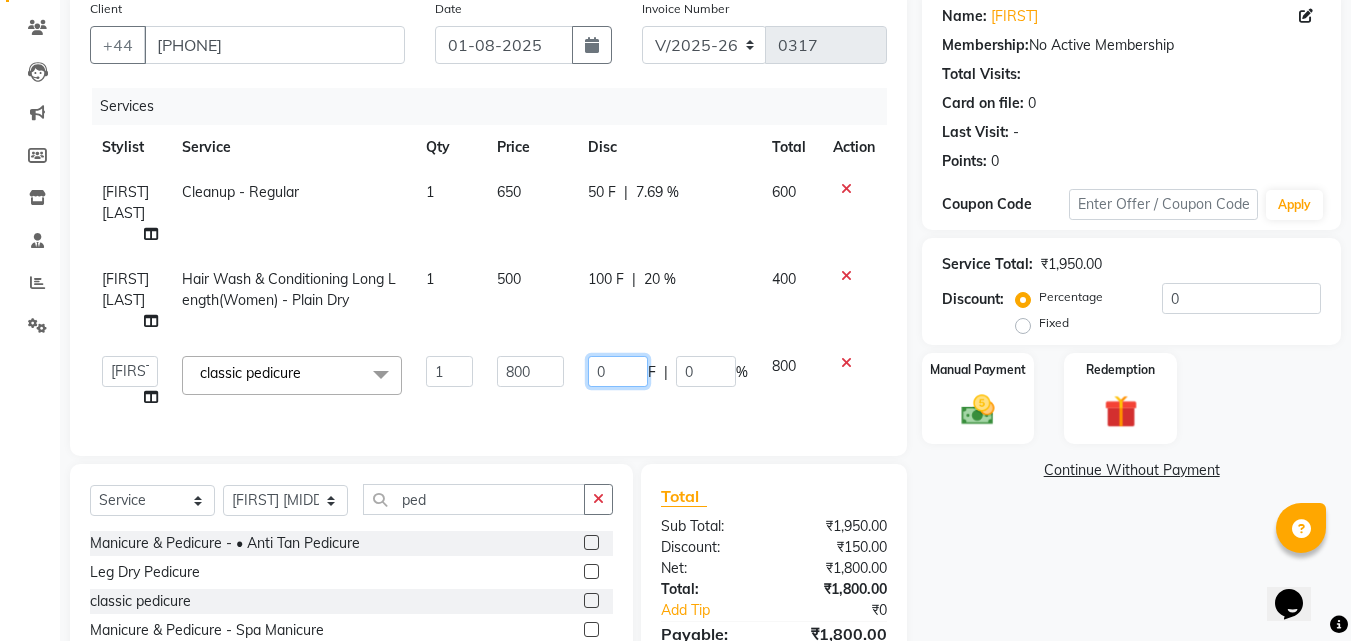 click on "0" 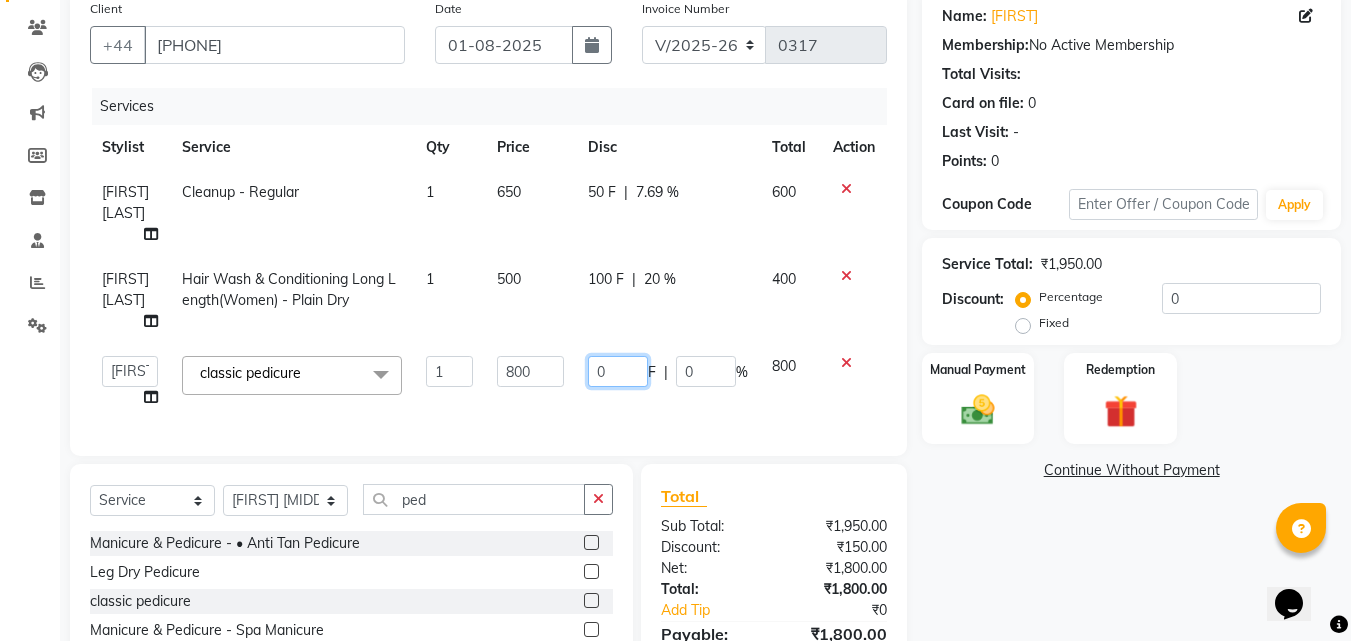 click on "0" 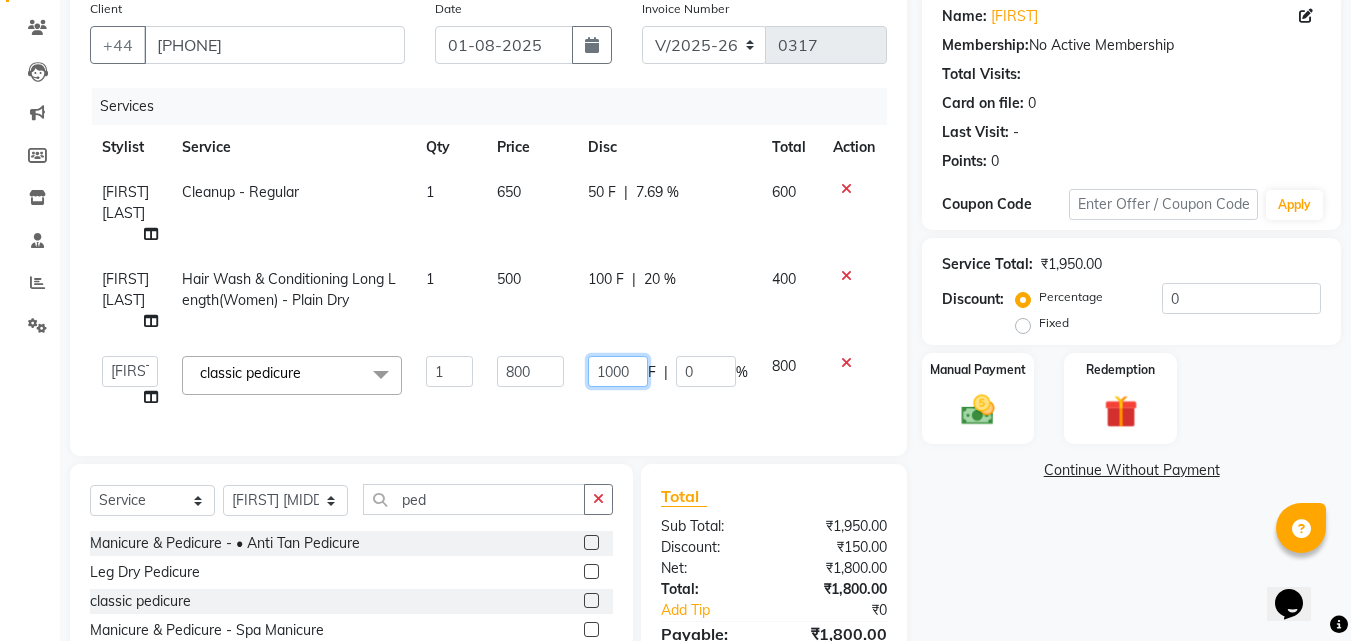 type on "100" 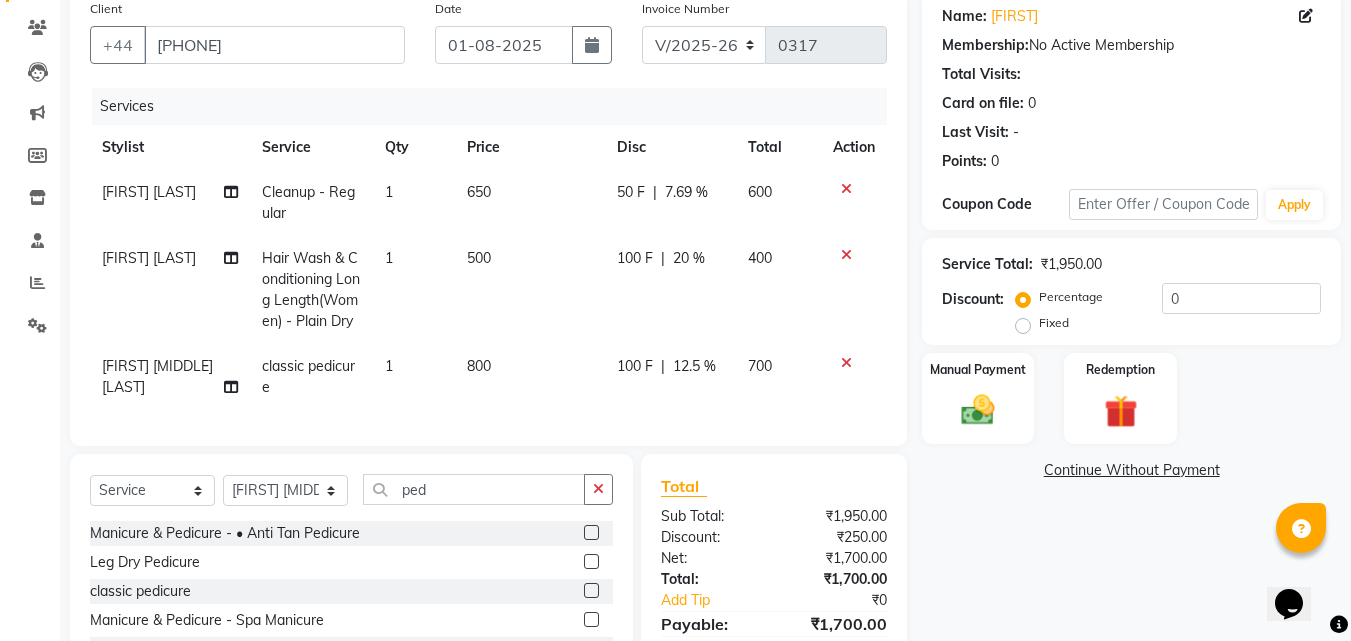 click on "Name: [FIRST] Membership: No Active Membership Total Visits: Card on file: 0 Last Visit: - Points: 0 Coupon Code Apply Service Total: ₹1,950.00 Discount: Percentage Fixed 0 Manual Payment Redemption Continue Without Payment" 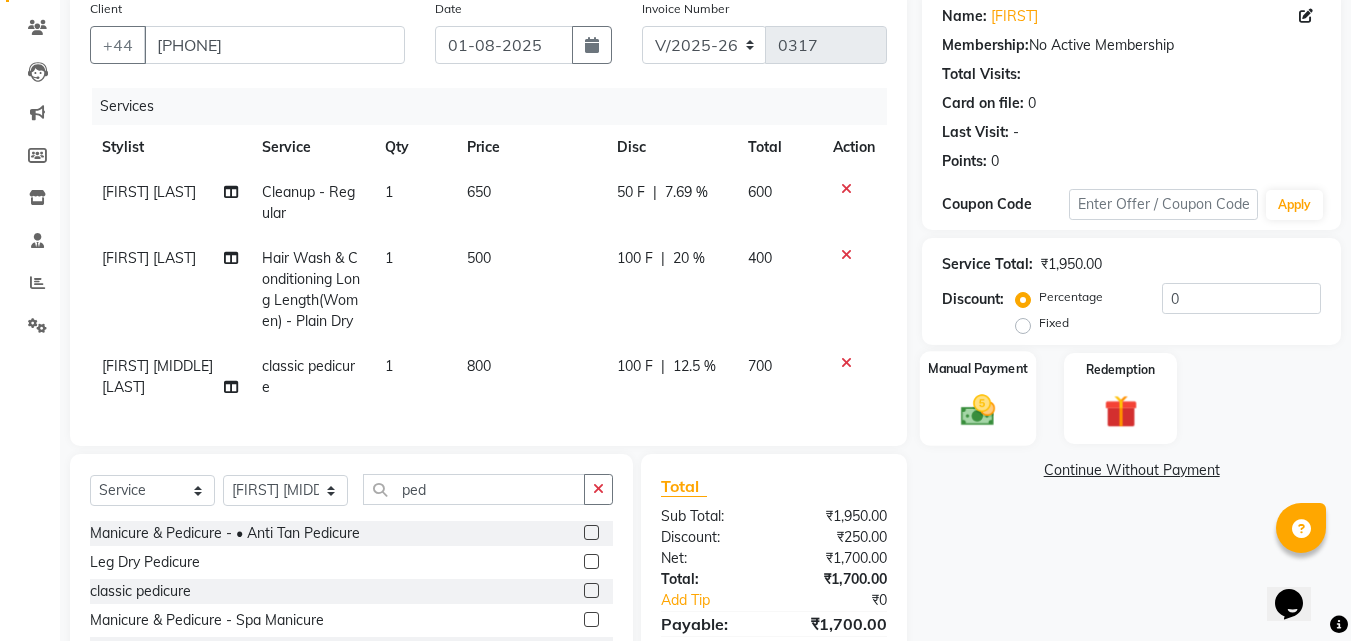 click on "Manual Payment" 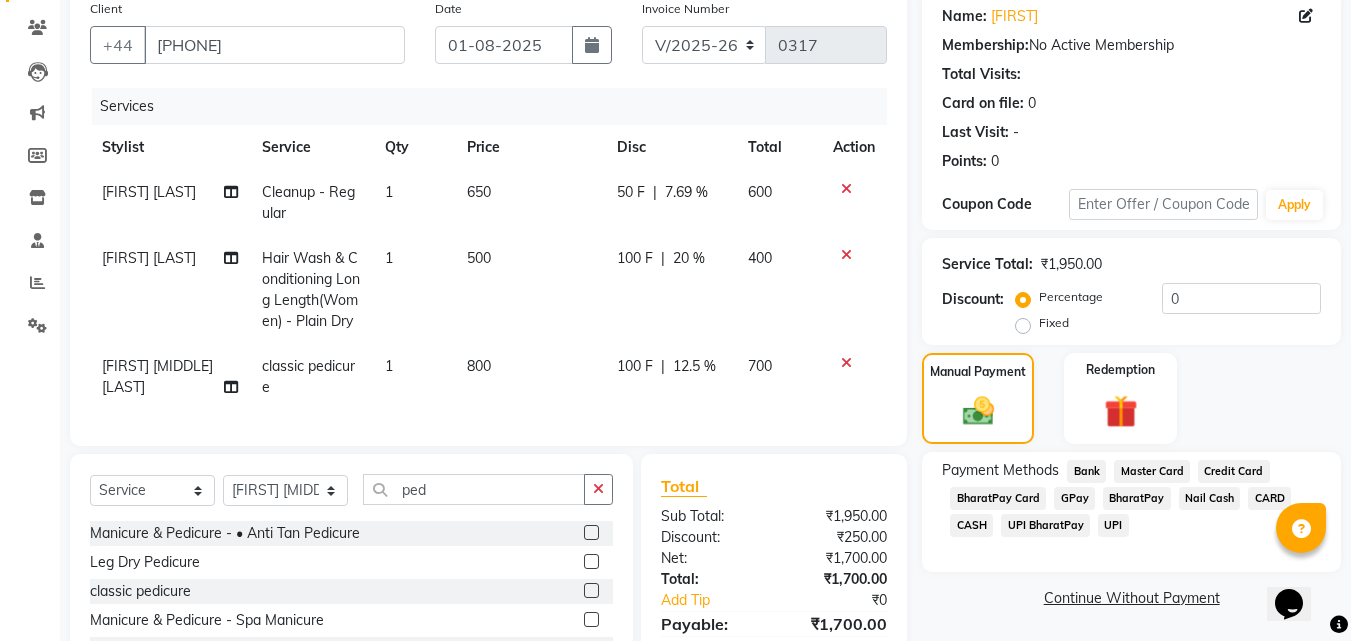 click on "CASH" 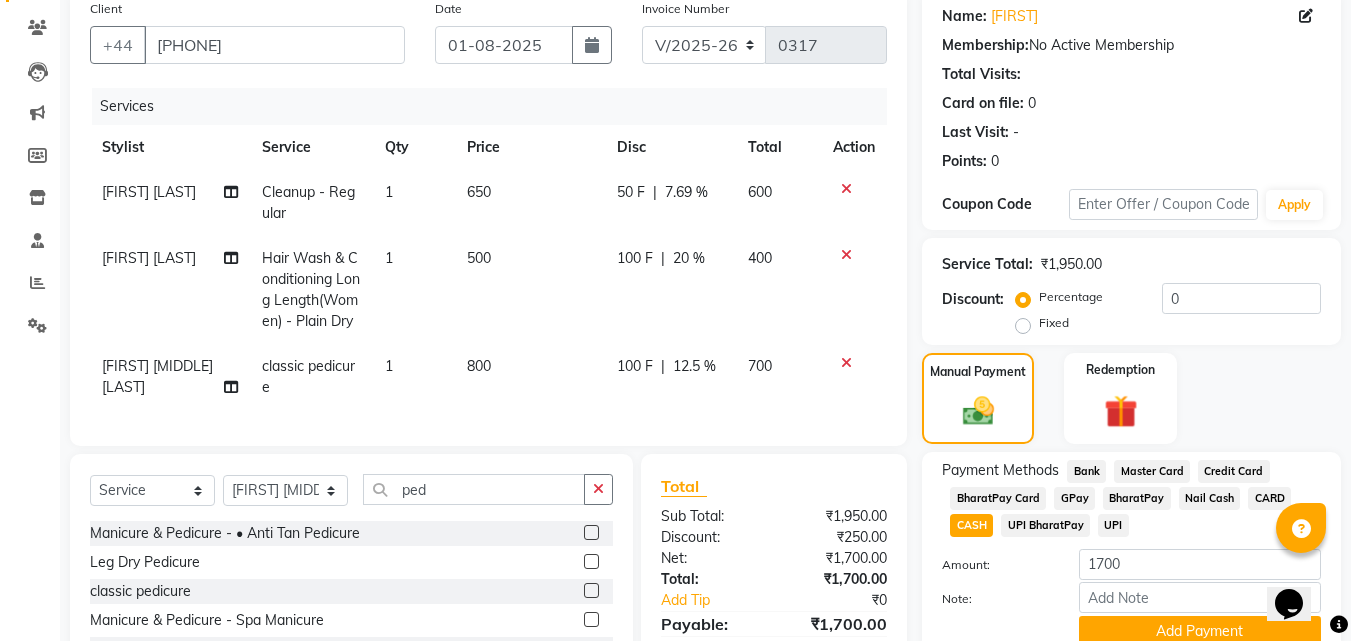 scroll, scrollTop: 334, scrollLeft: 0, axis: vertical 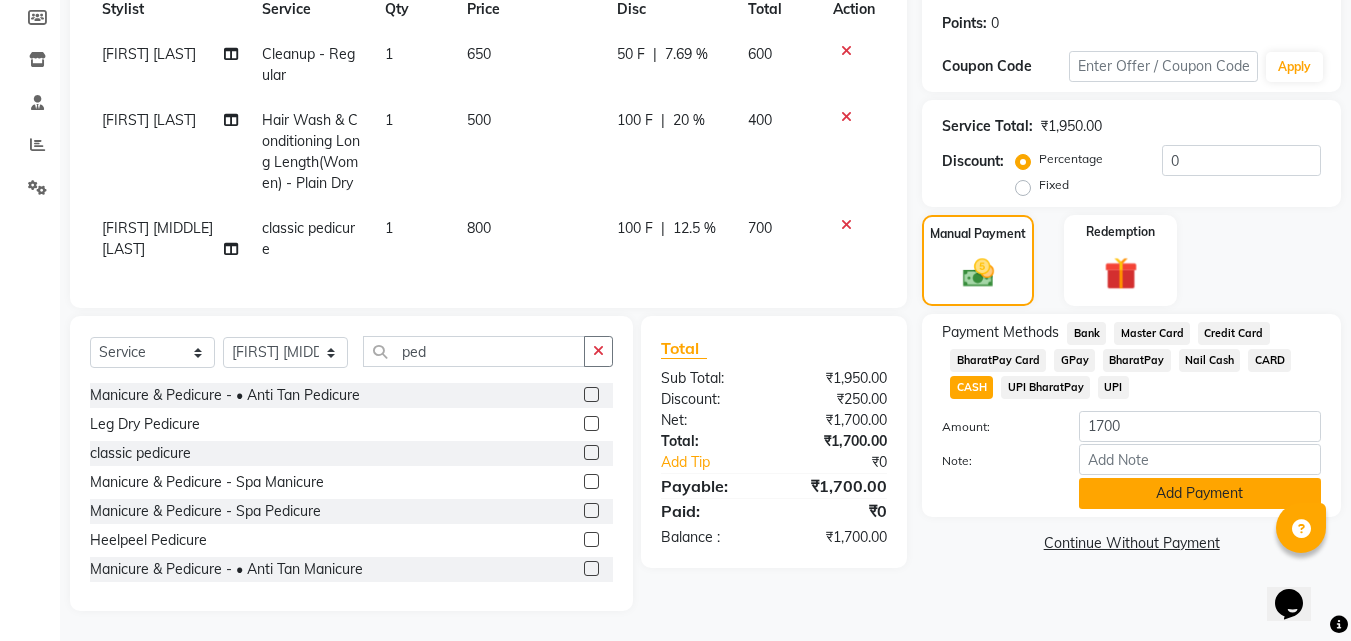 click on "Add Payment" 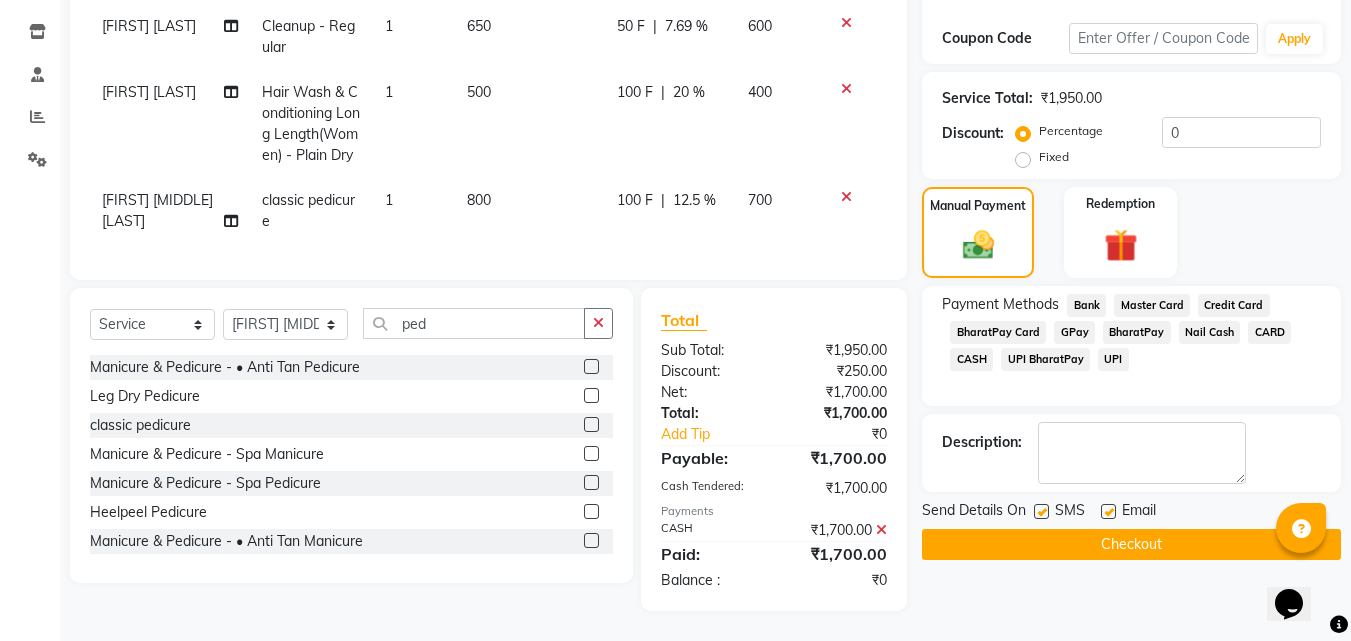 click 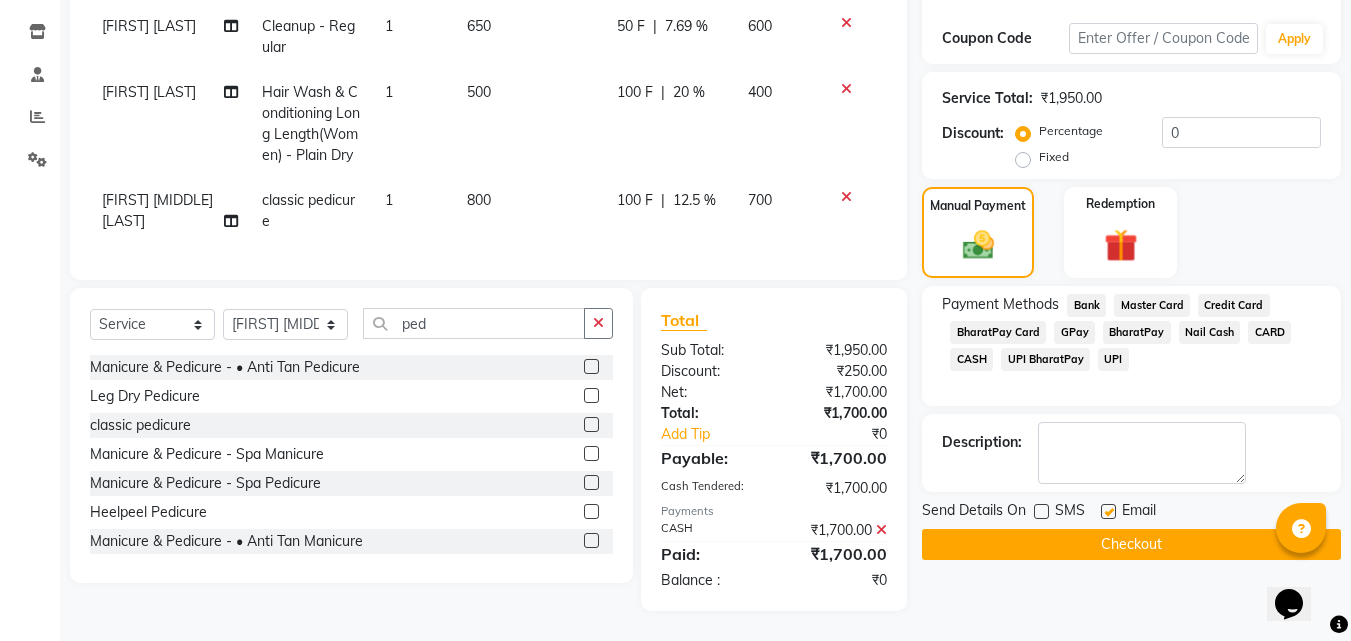 click 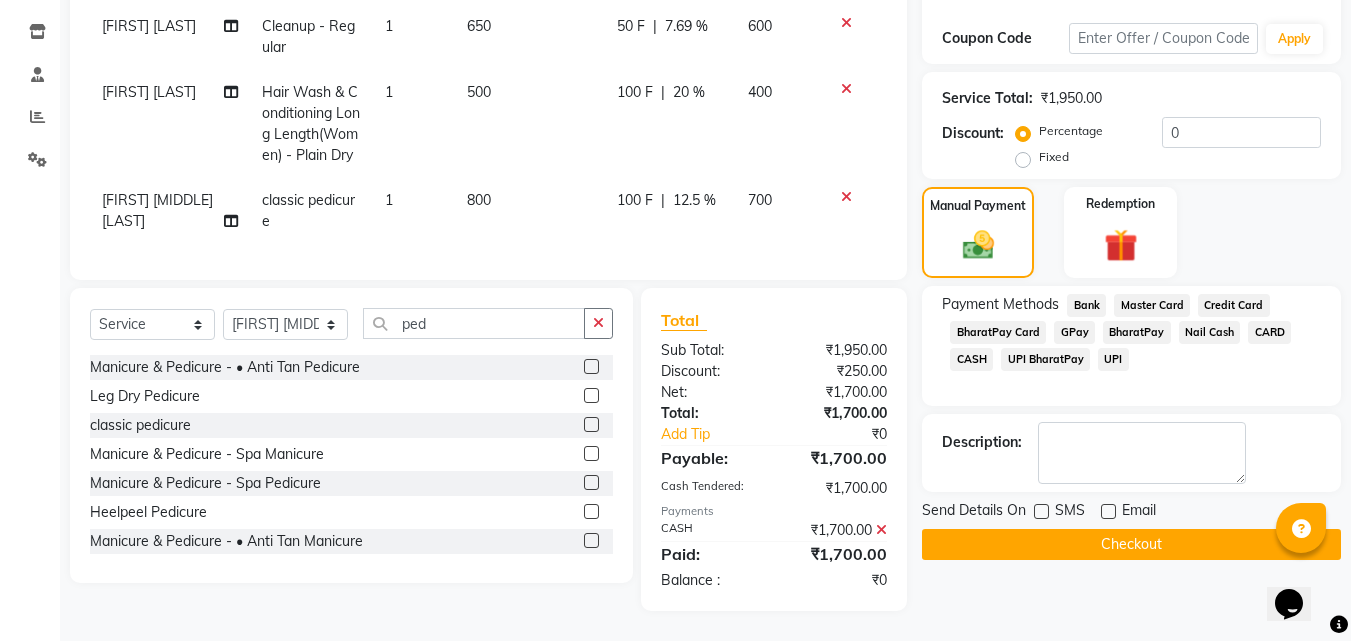 click on "Checkout" 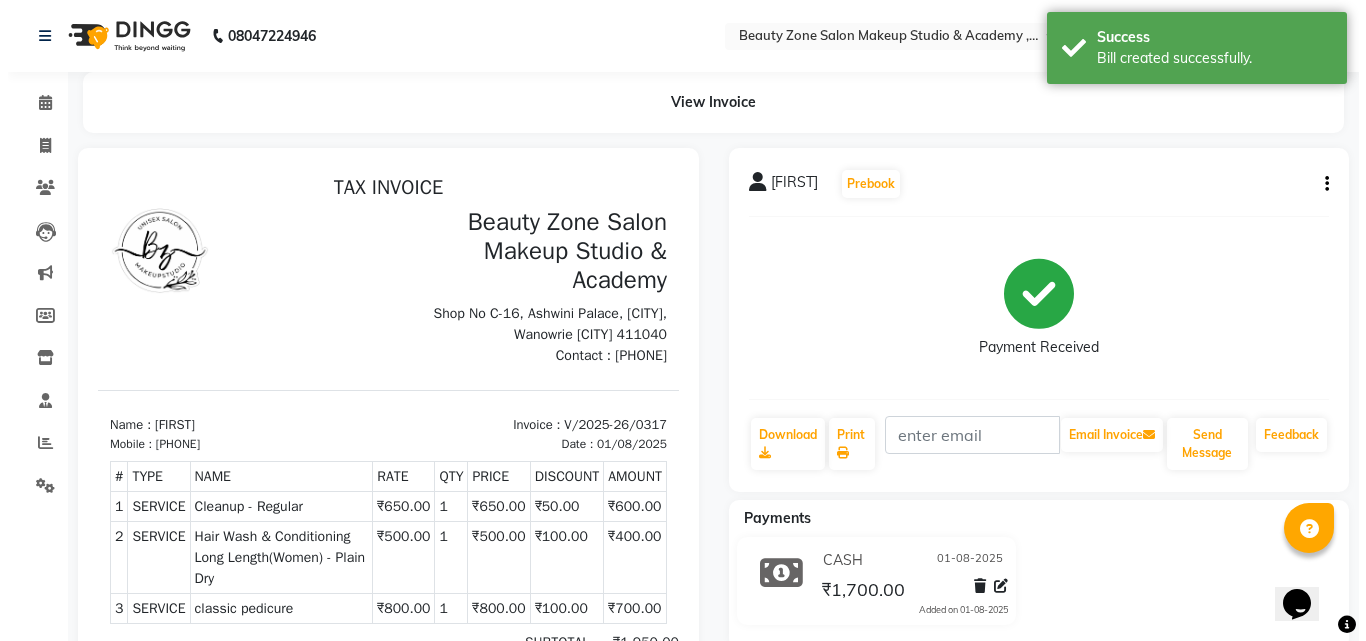 scroll, scrollTop: 0, scrollLeft: 0, axis: both 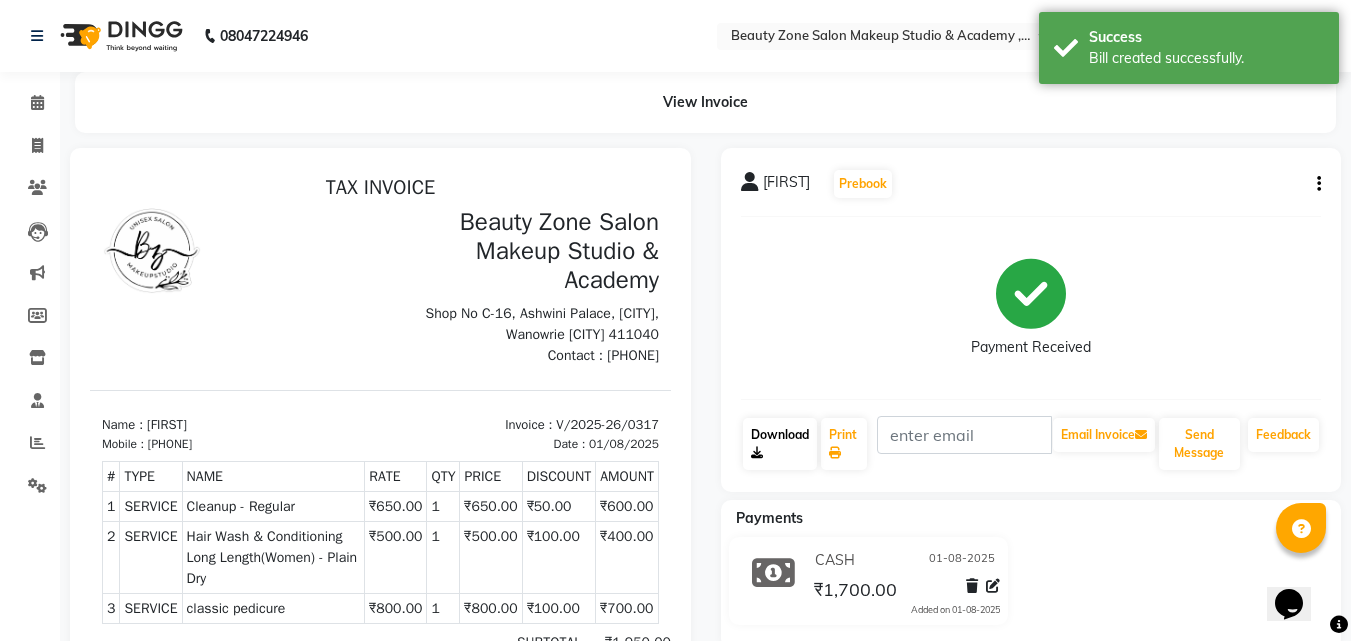 click on "Download" 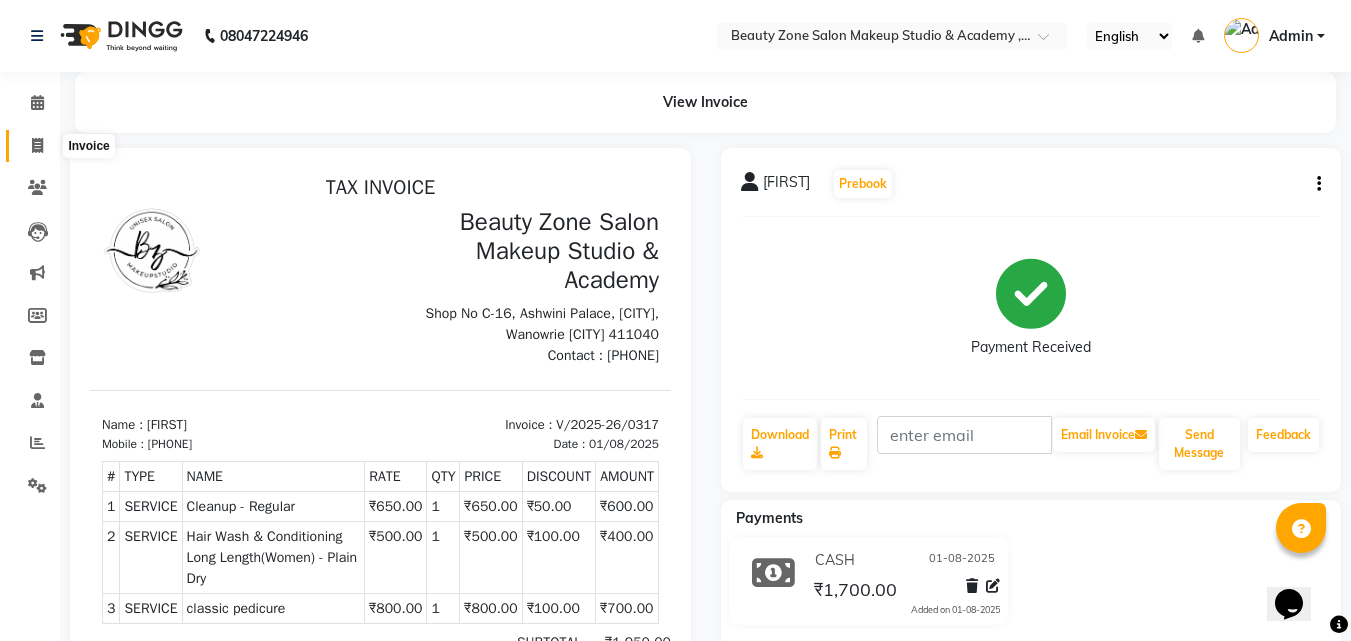 click 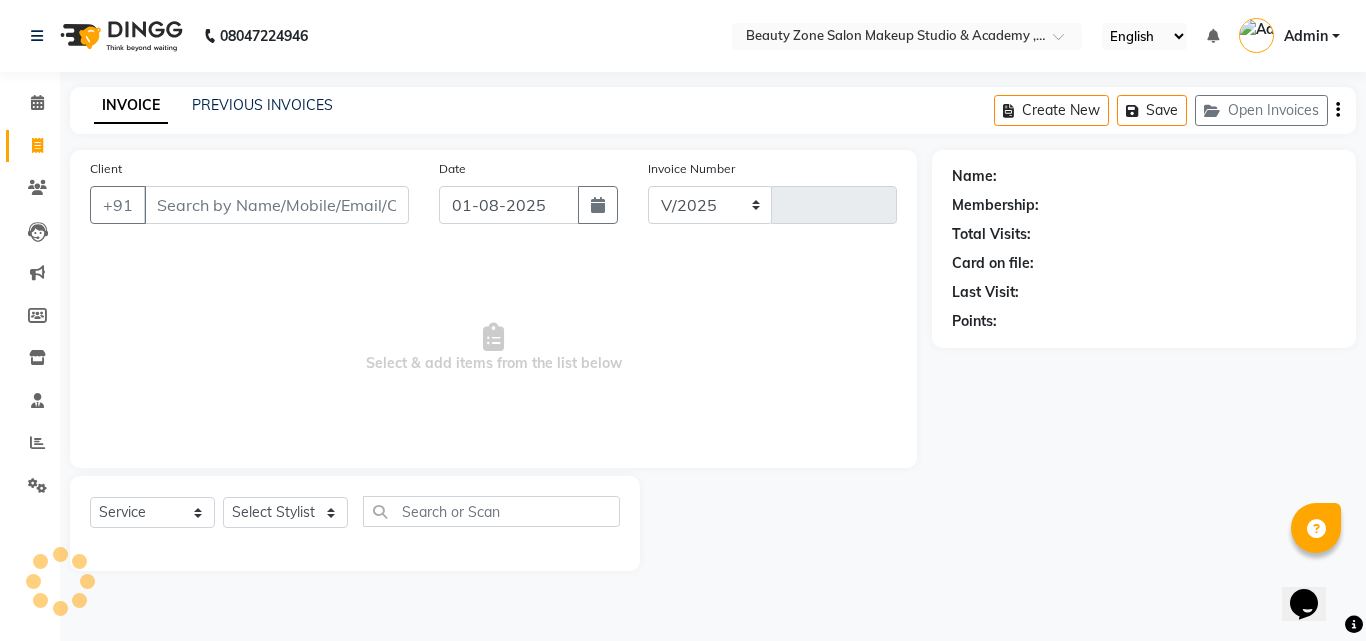 select on "4568" 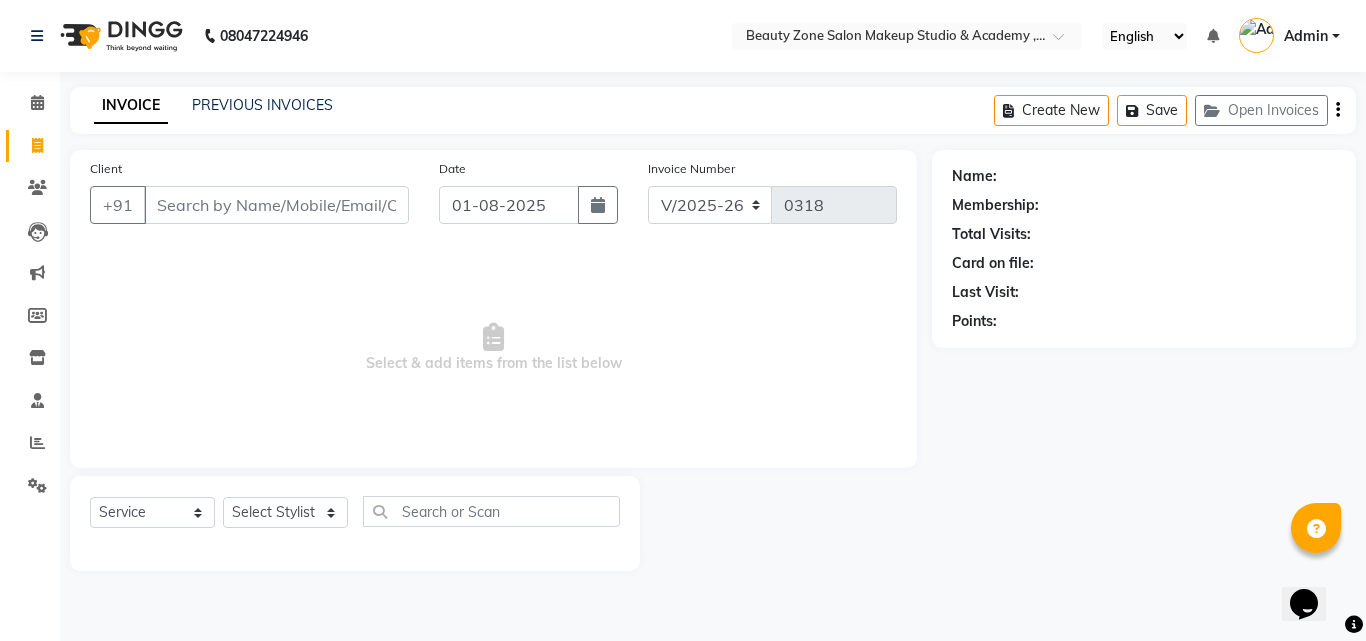 click on "PREVIOUS INVOICES" 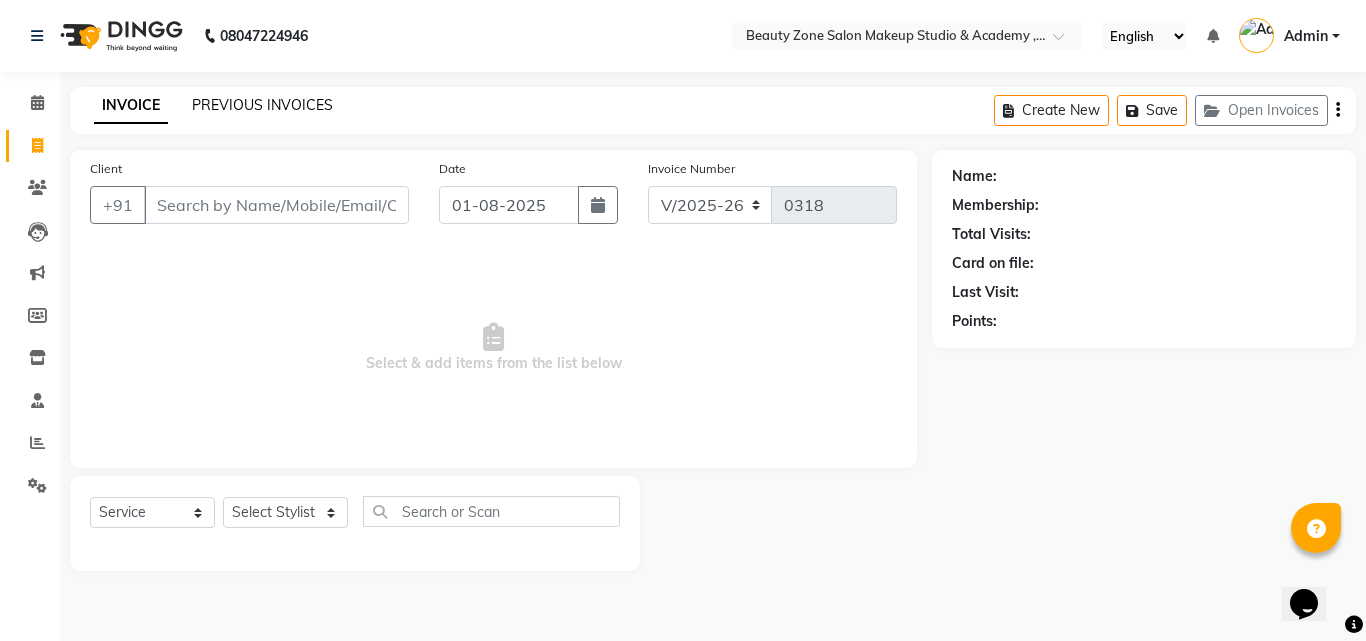 click on "PREVIOUS INVOICES" 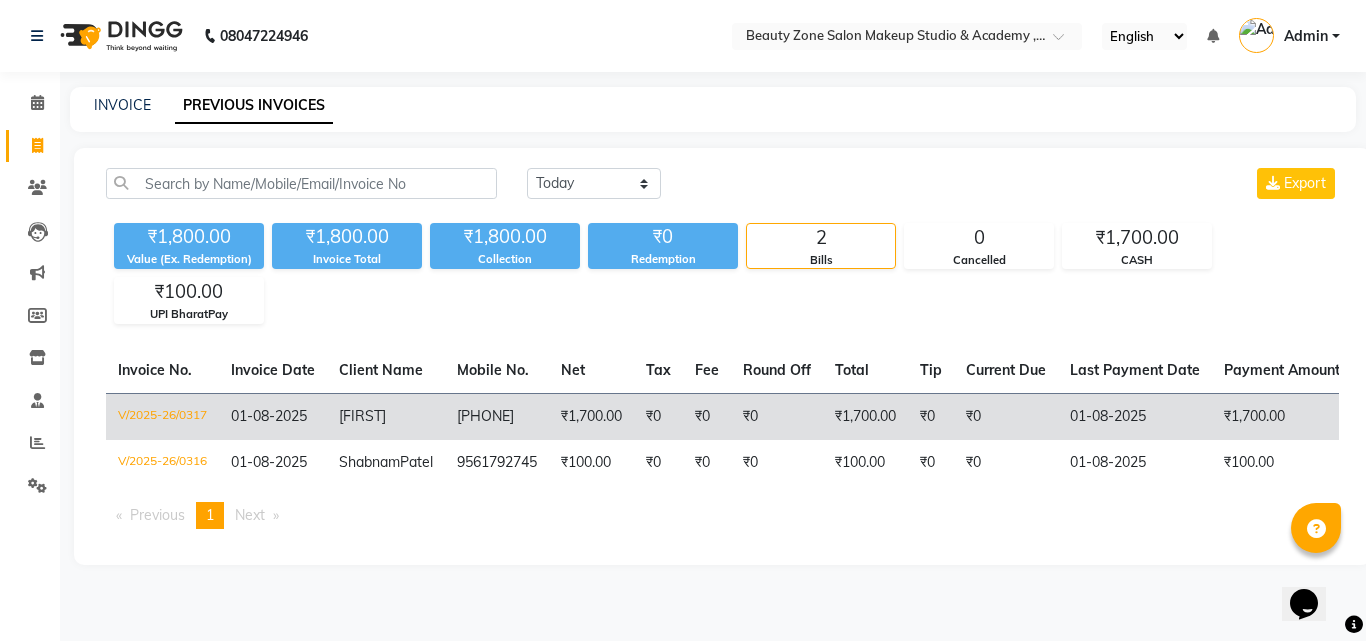 click on "[FIRST]" 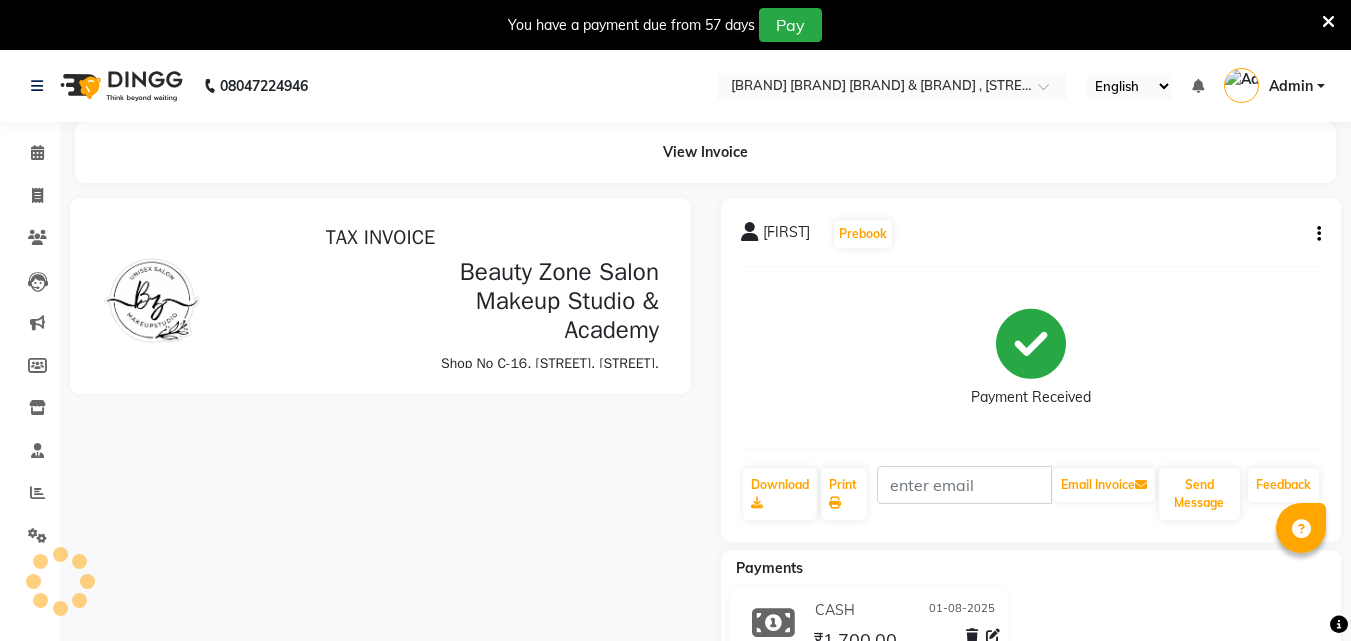 scroll, scrollTop: 0, scrollLeft: 0, axis: both 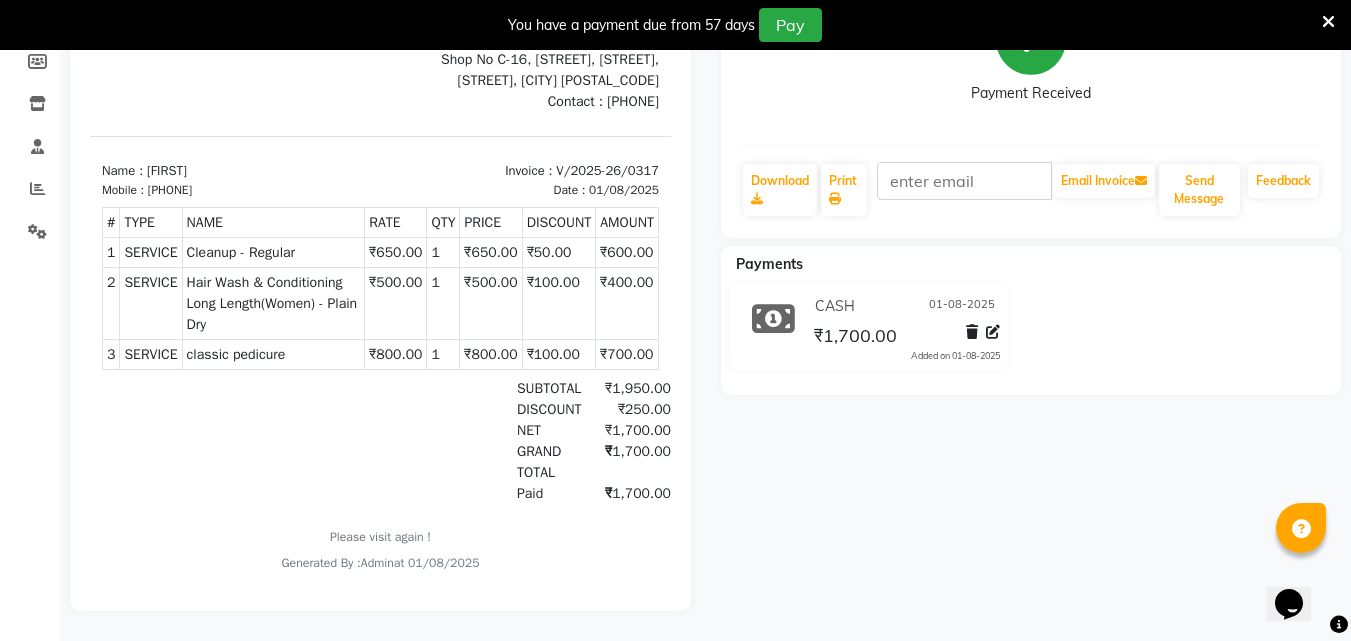 click at bounding box center [1328, 22] 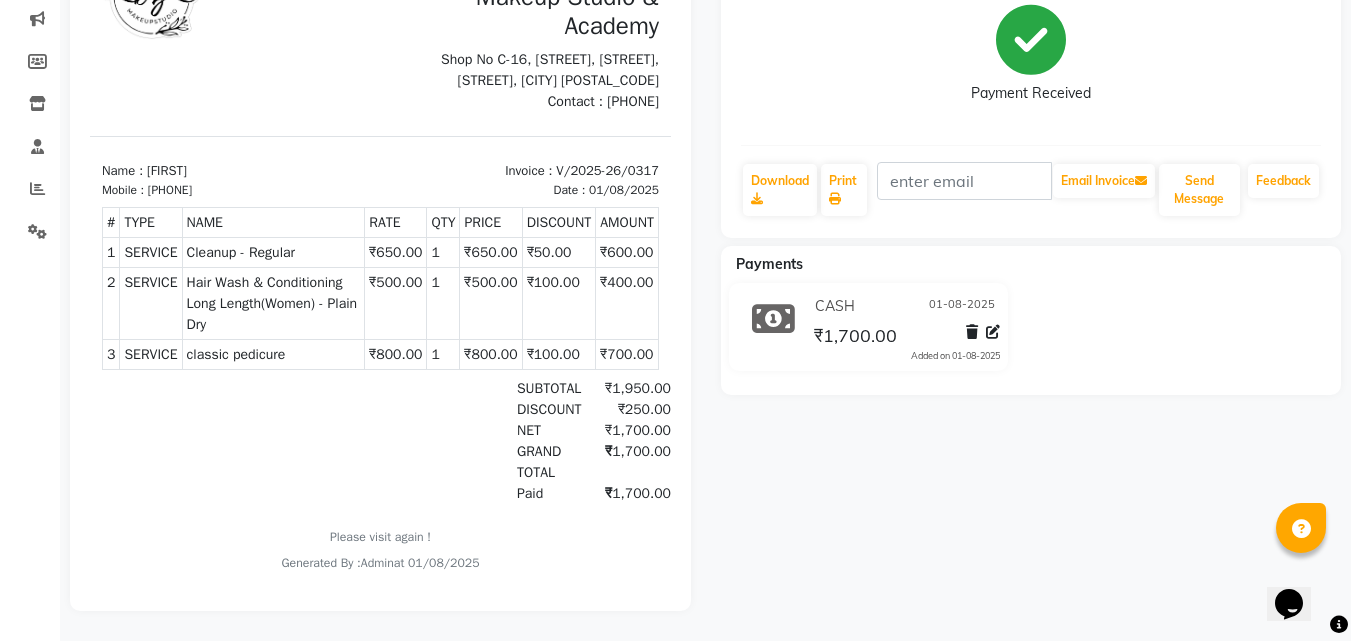 scroll, scrollTop: 0, scrollLeft: 0, axis: both 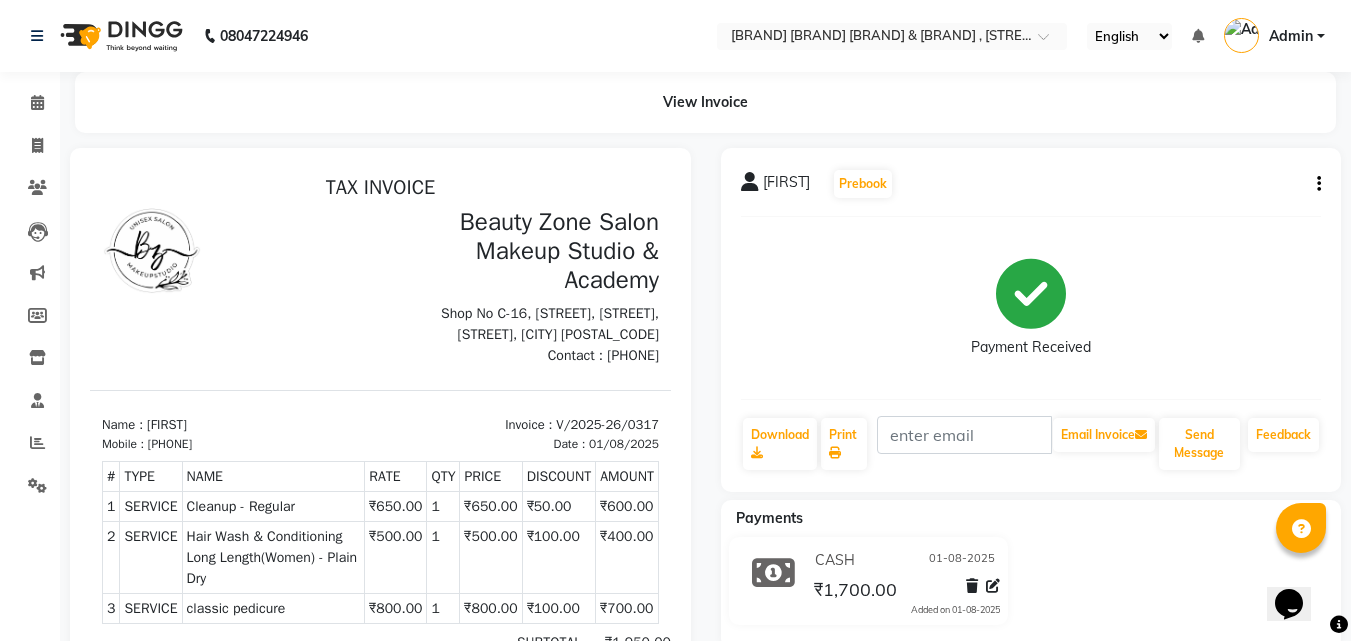 click 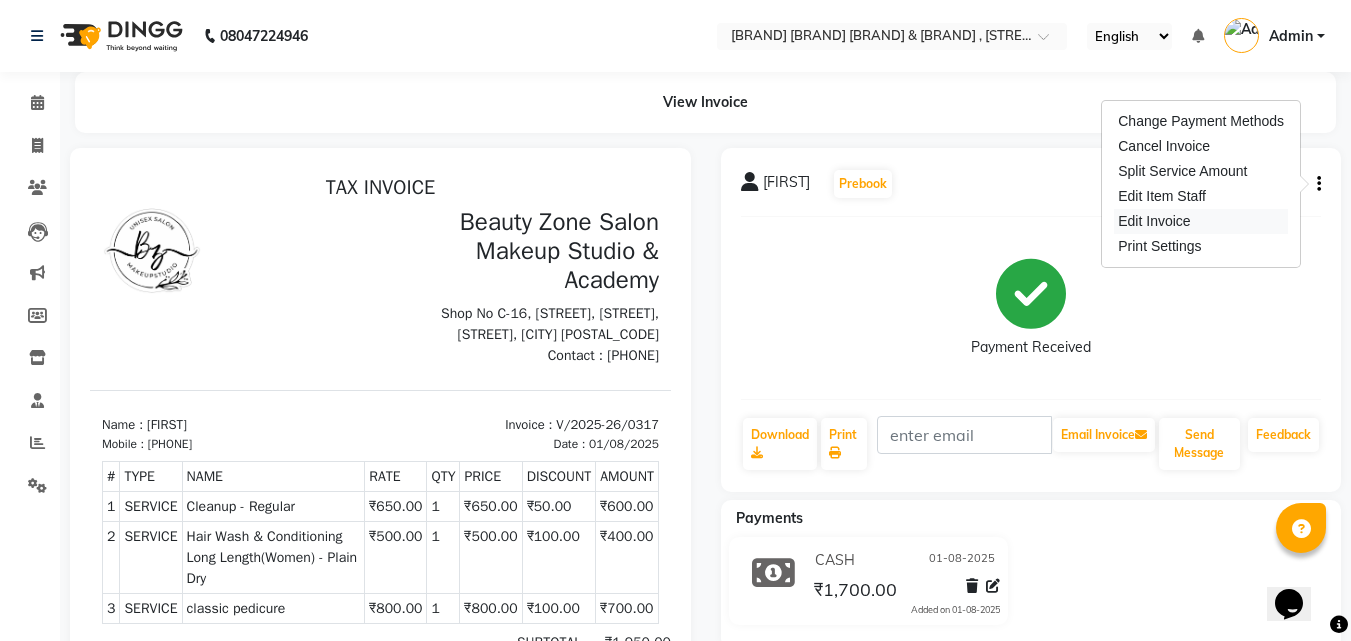 click on "Edit Invoice" at bounding box center (1201, 221) 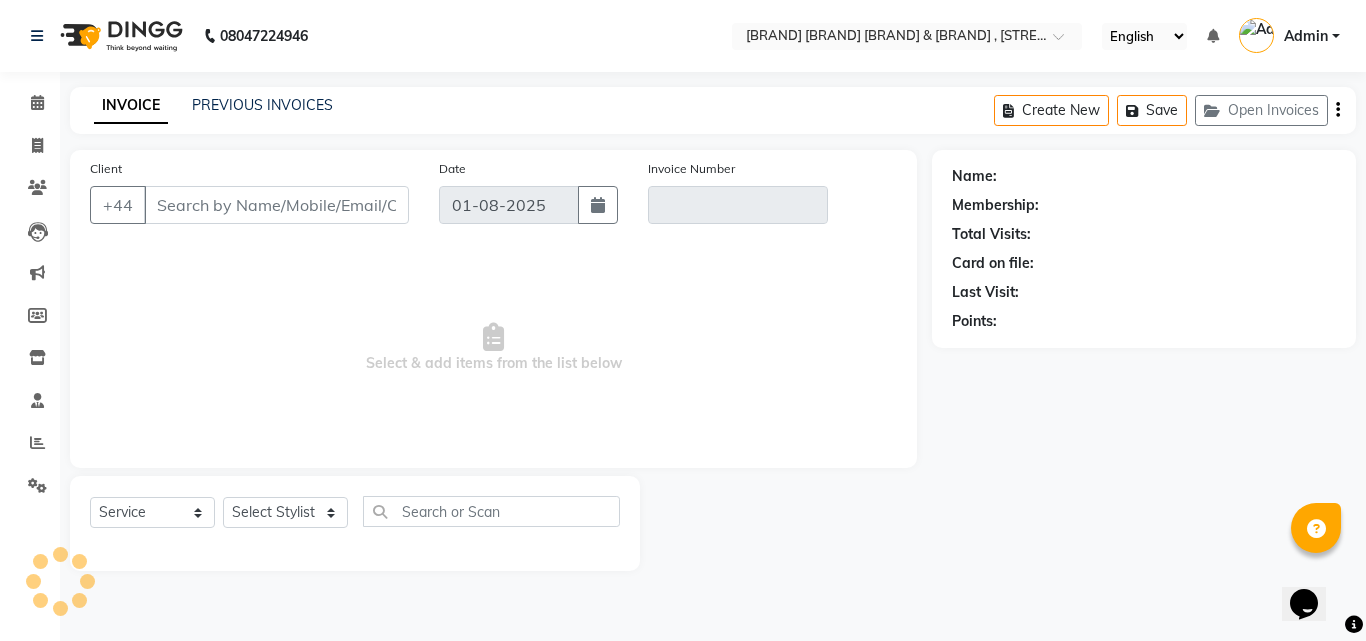 type on "[PHONE]" 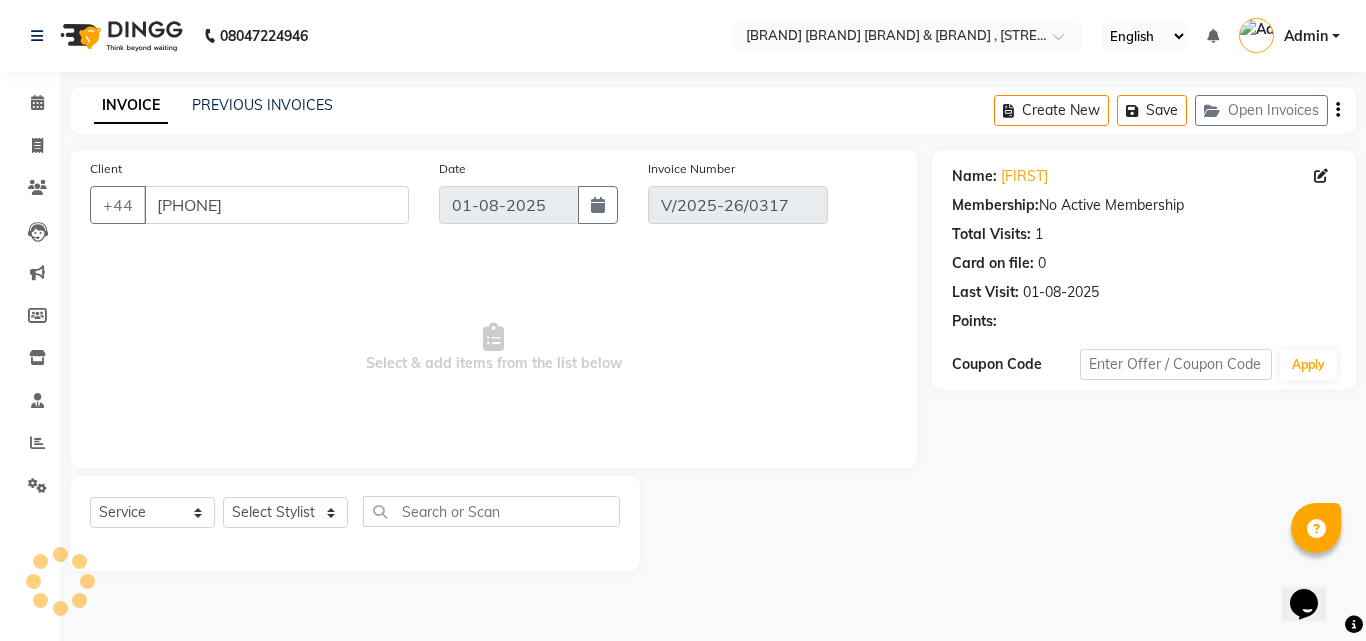 select on "select" 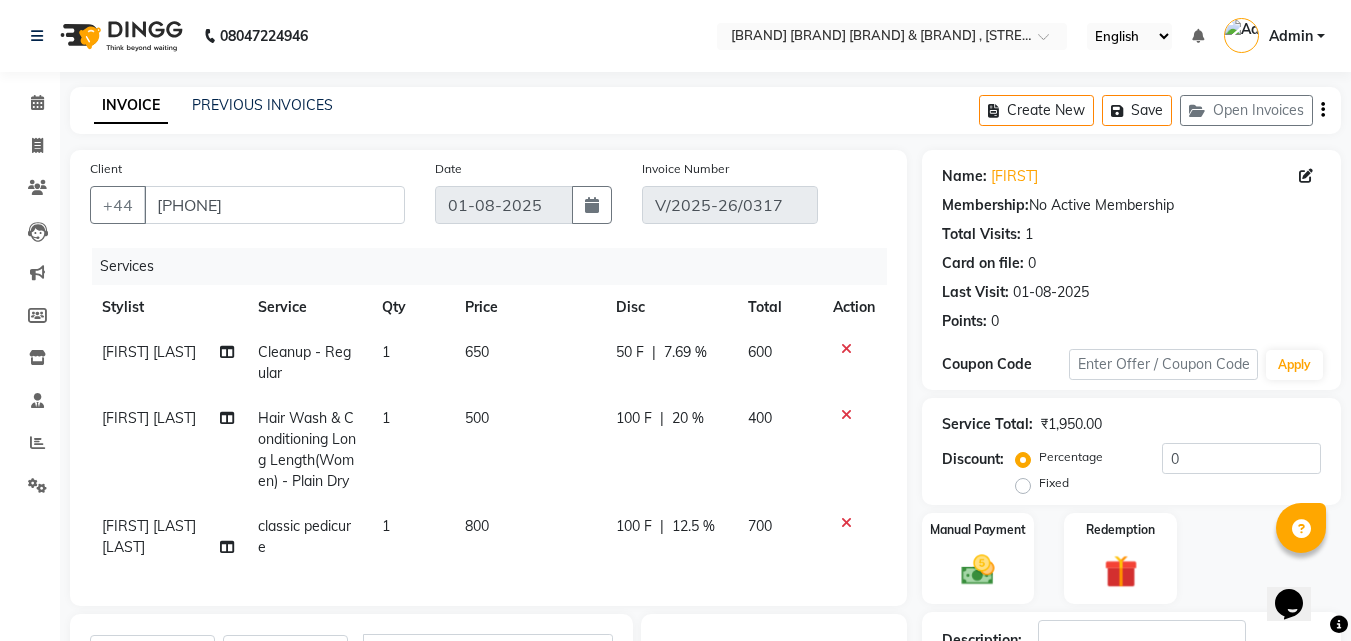 scroll, scrollTop: 362, scrollLeft: 0, axis: vertical 